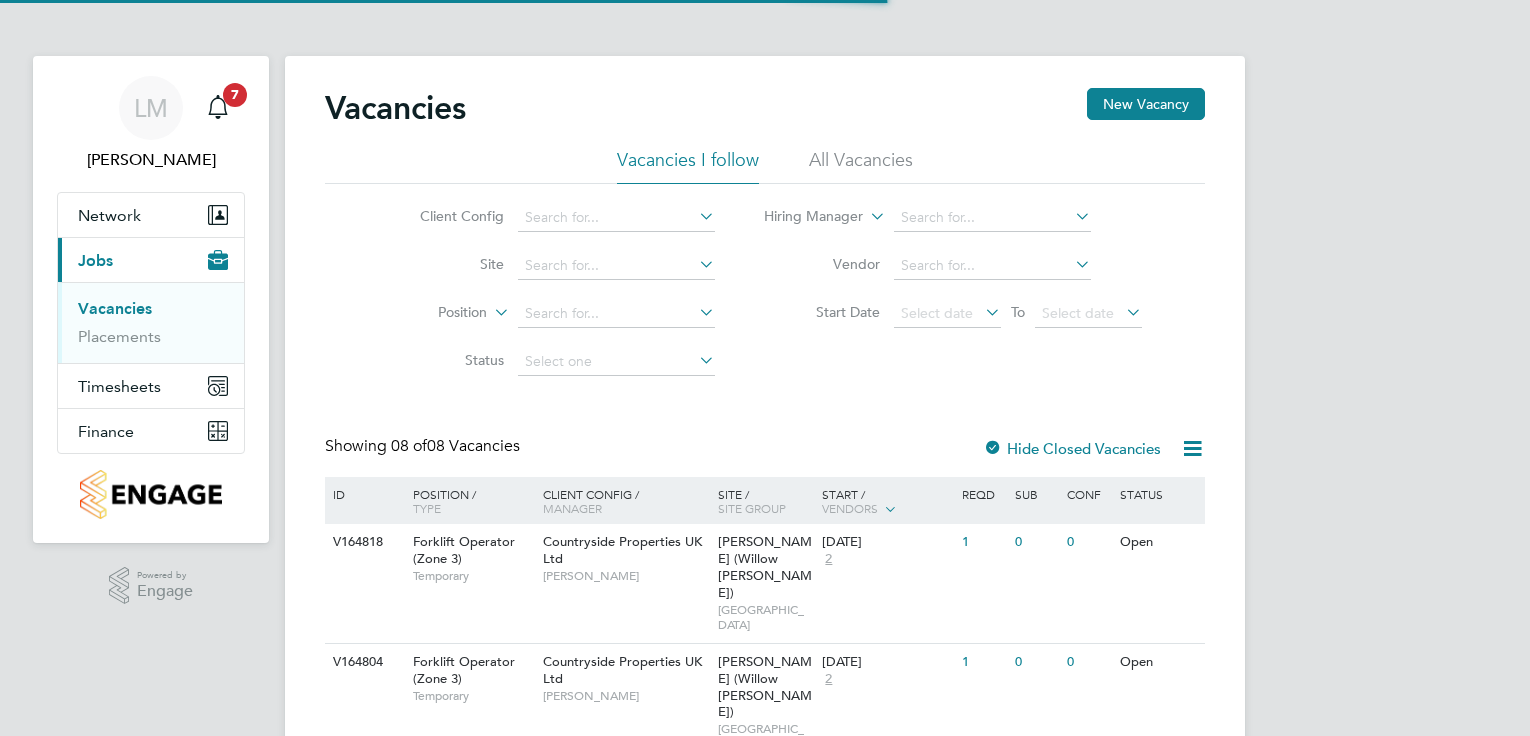 scroll, scrollTop: 0, scrollLeft: 0, axis: both 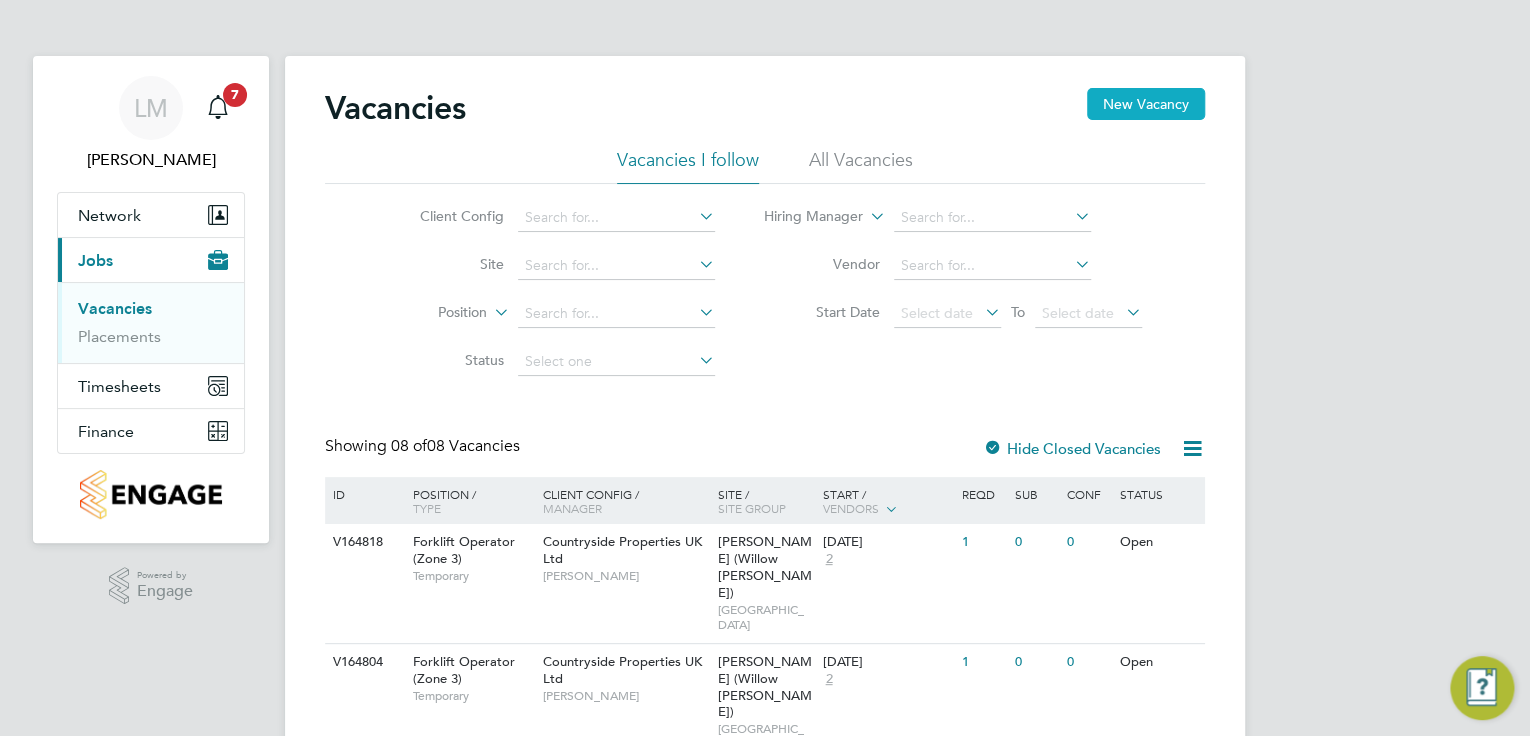 click on "New Vacancy" 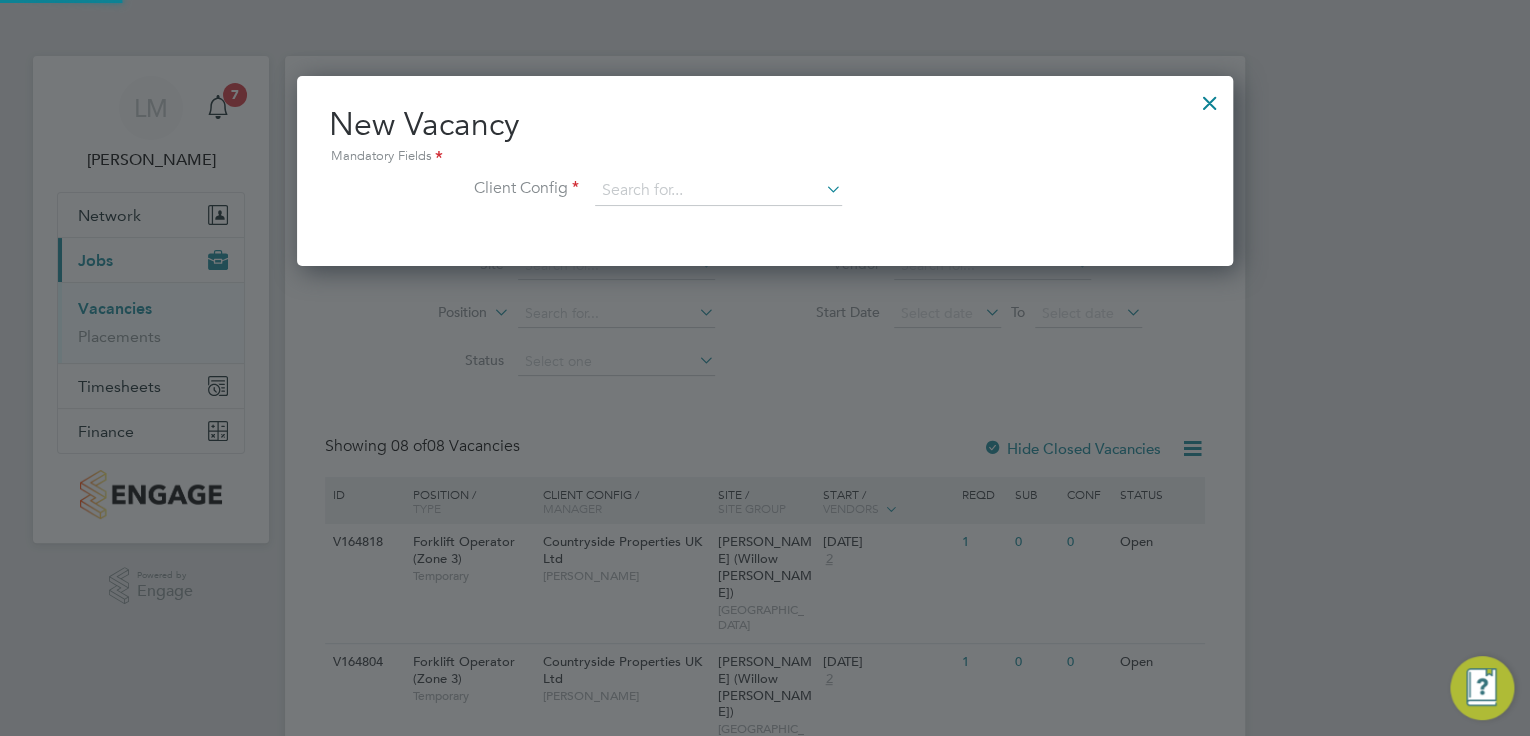 scroll, scrollTop: 10, scrollLeft: 10, axis: both 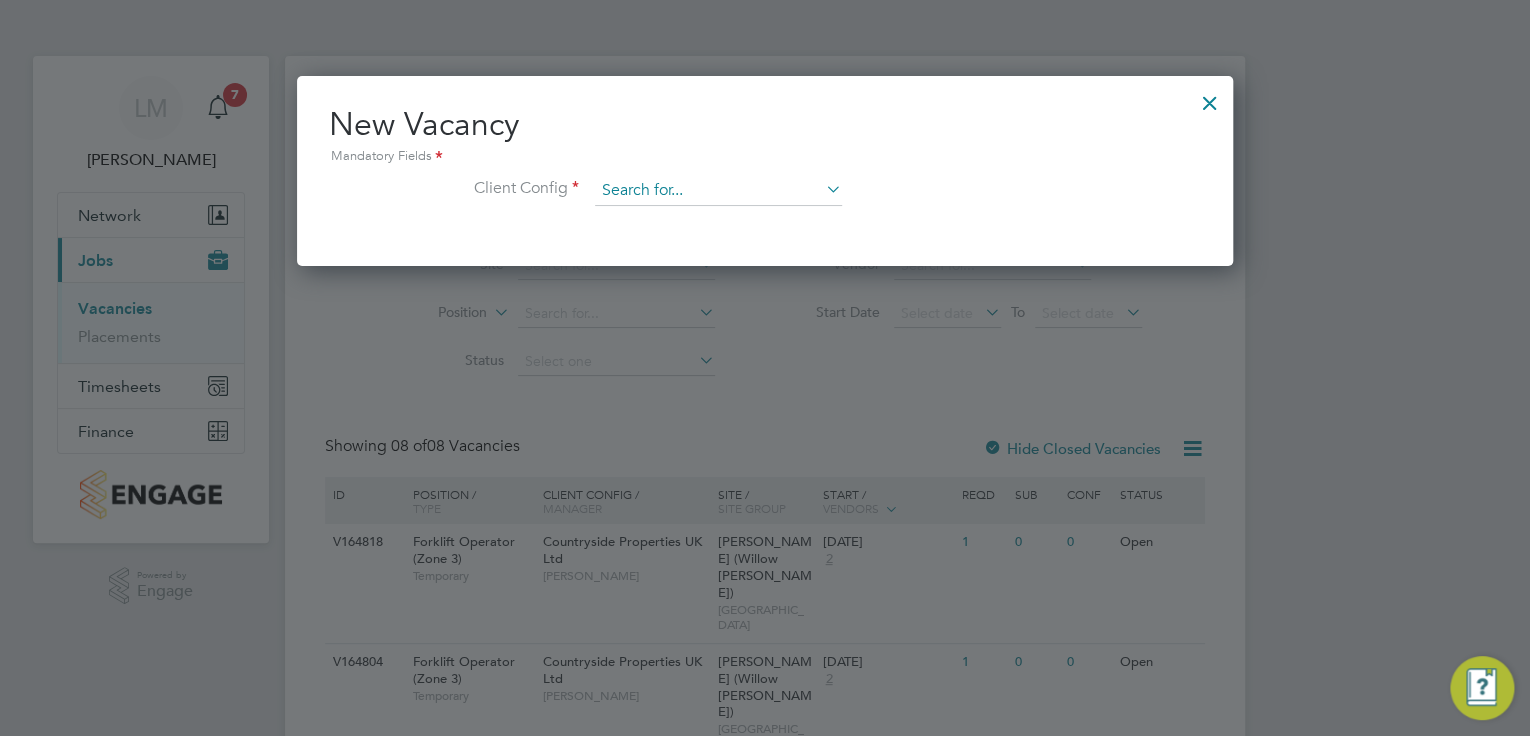 click at bounding box center (718, 191) 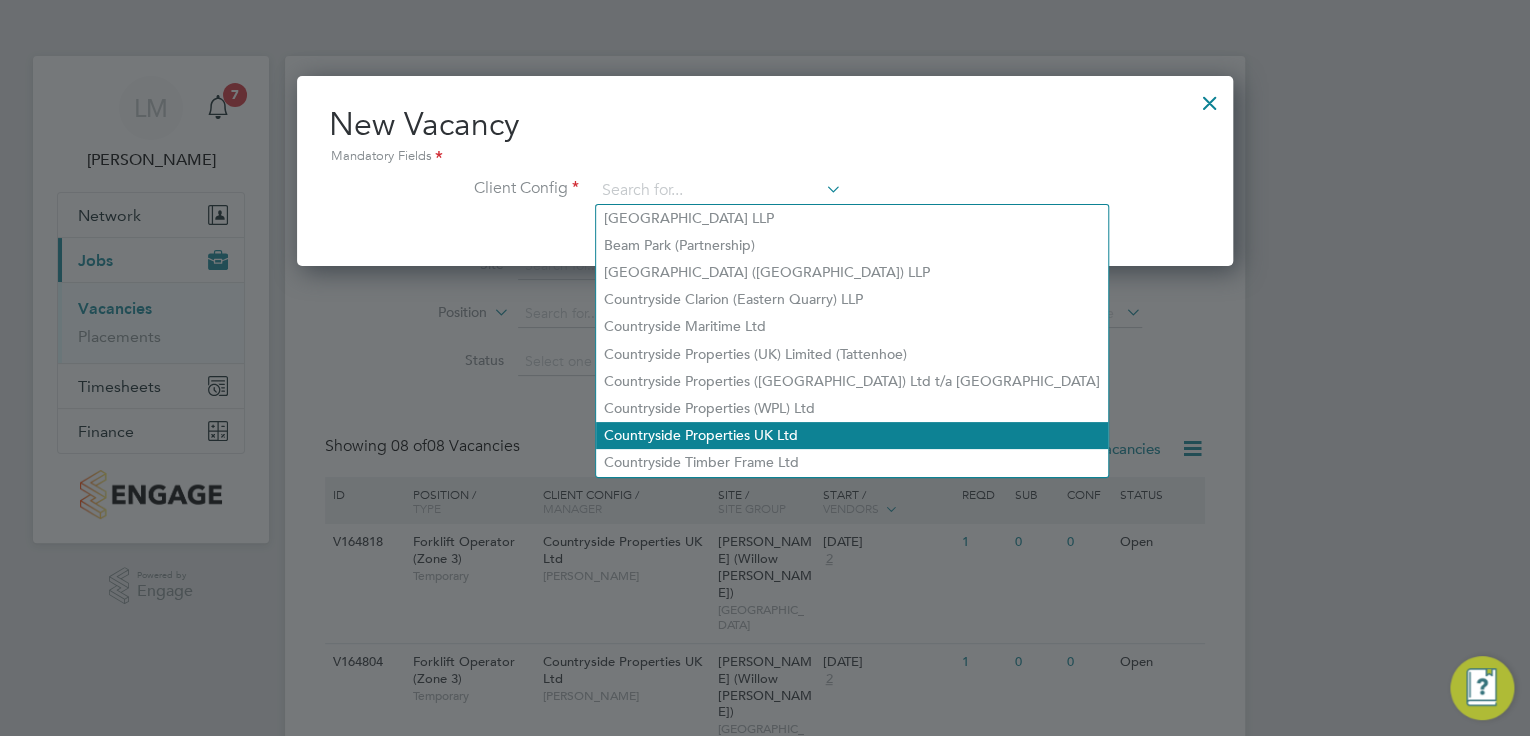 click on "Countryside Properties UK Ltd" 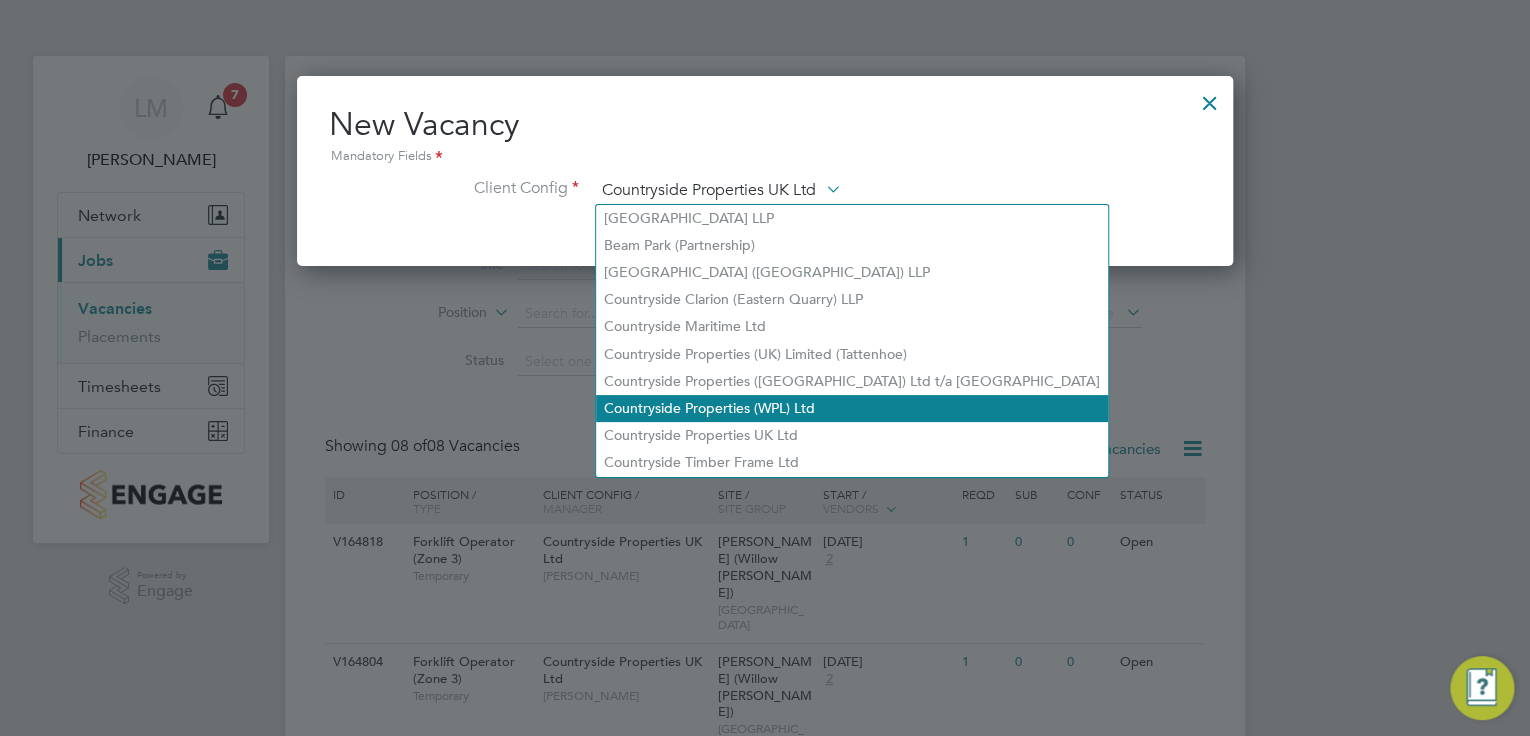 scroll, scrollTop: 11, scrollLeft: 10, axis: both 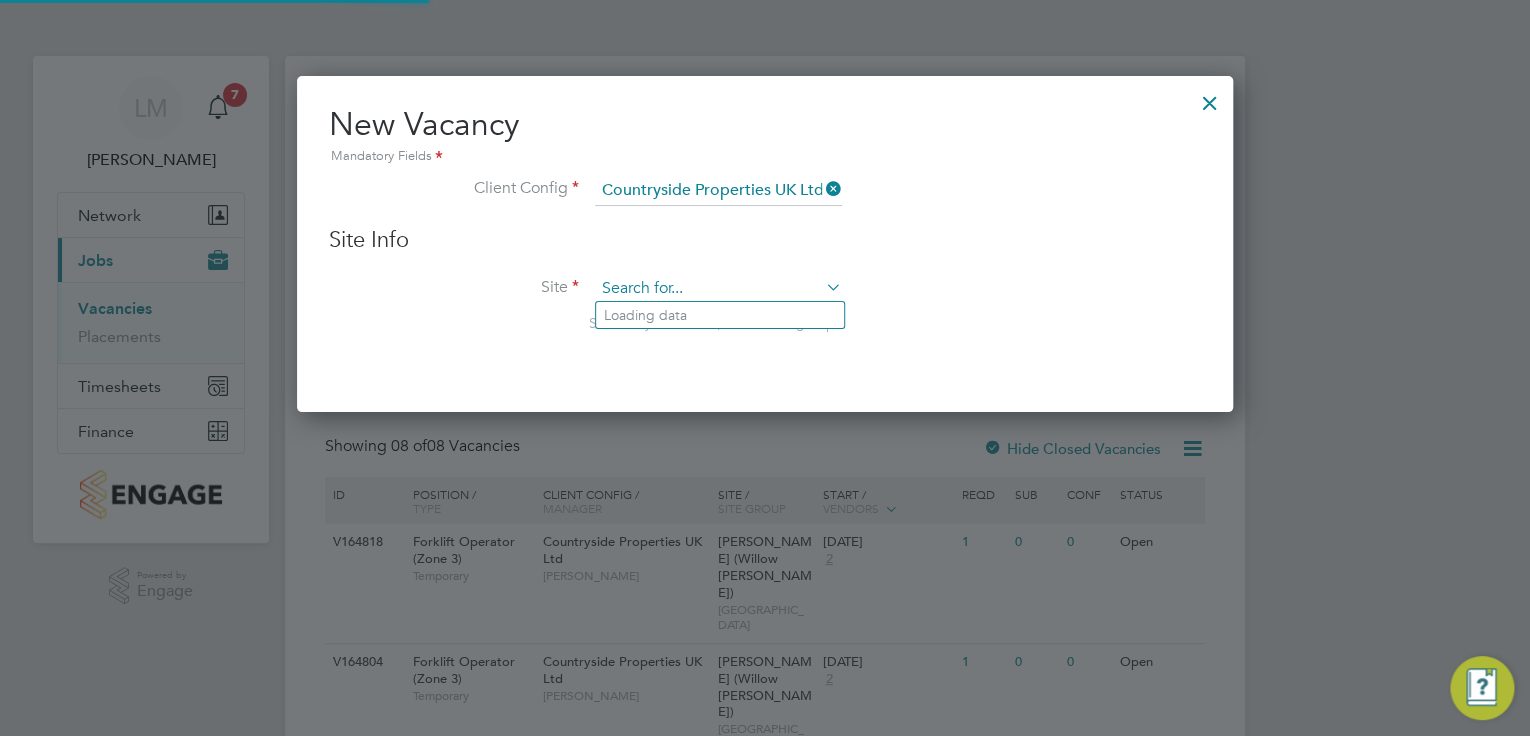 click at bounding box center (718, 289) 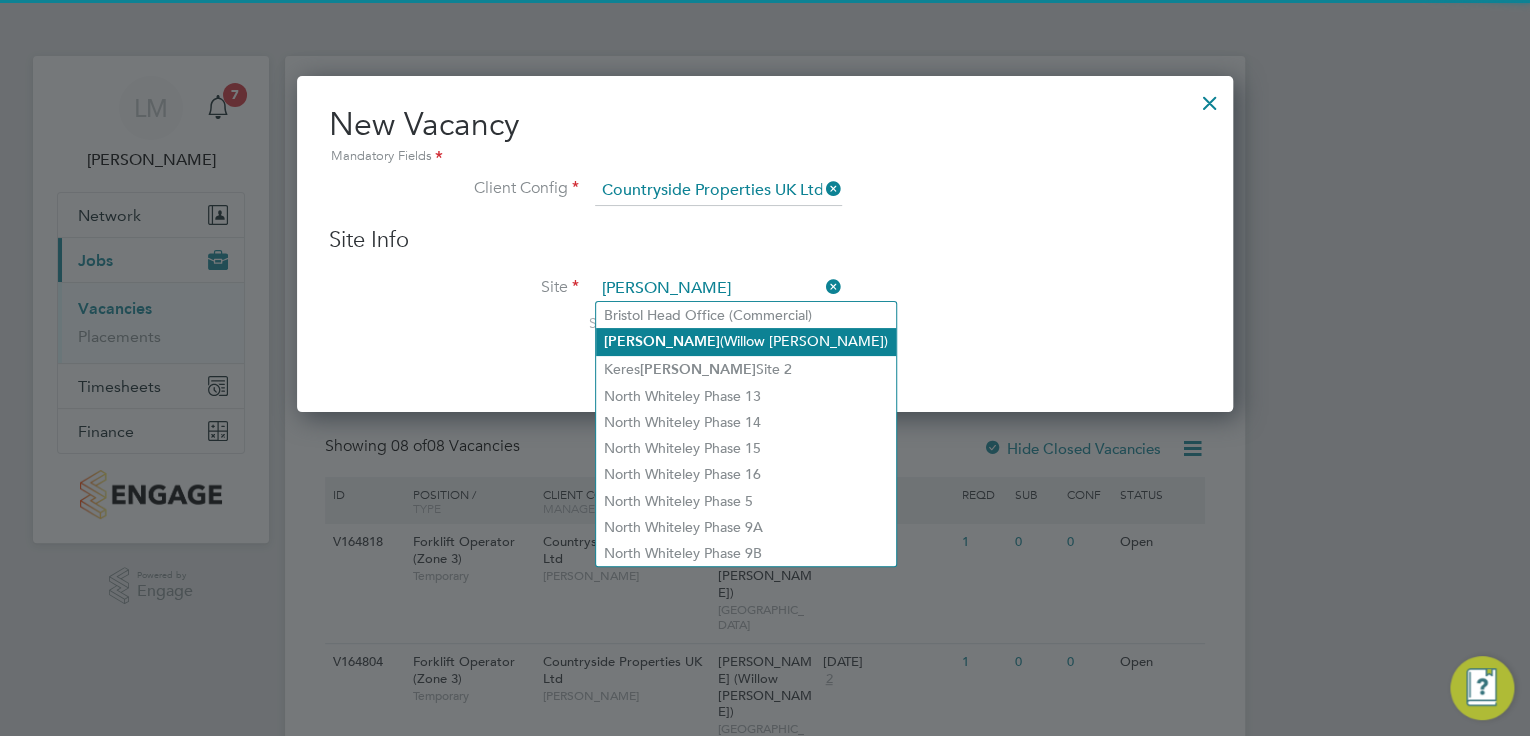 click on "[PERSON_NAME]  (Willow [PERSON_NAME])" 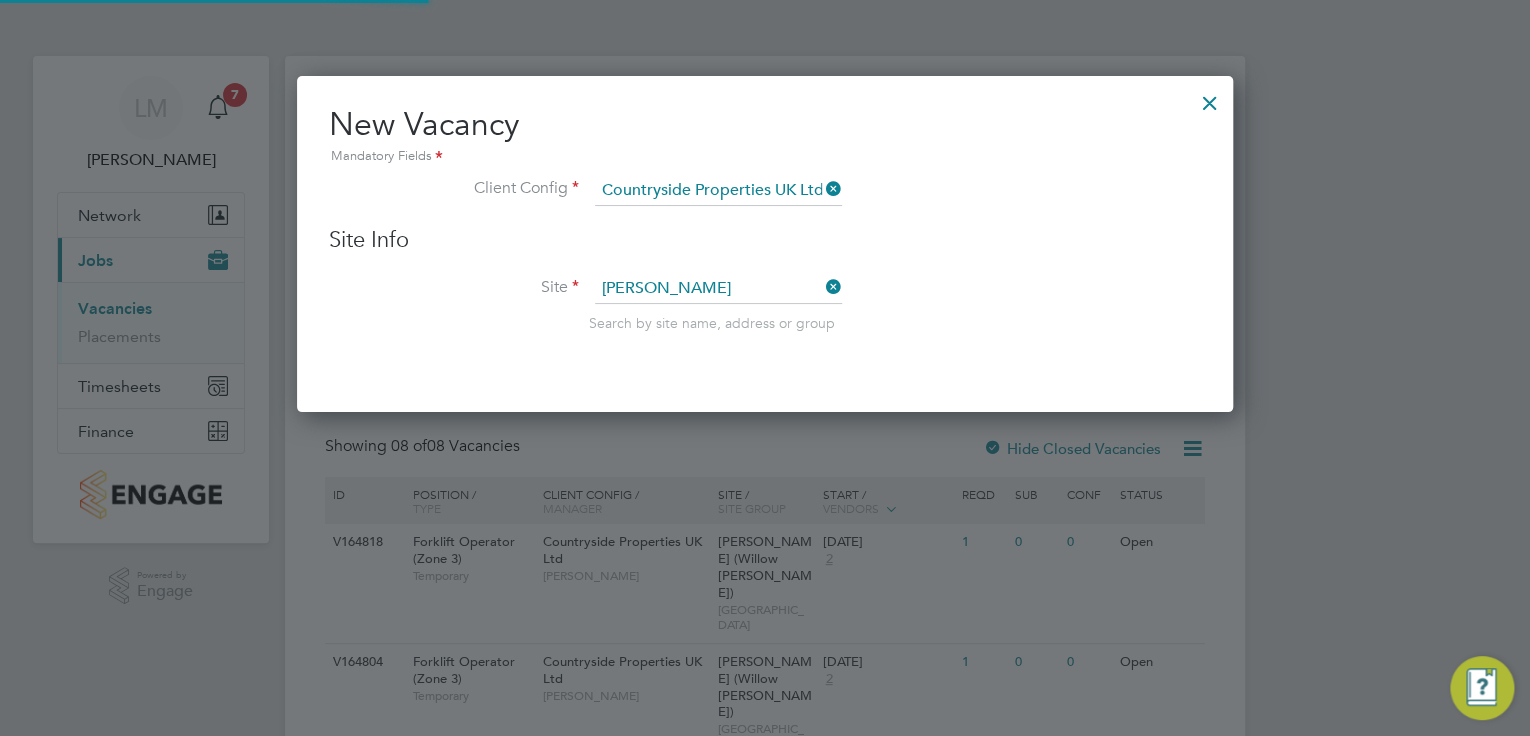 type on "[PERSON_NAME] (Willow [PERSON_NAME])" 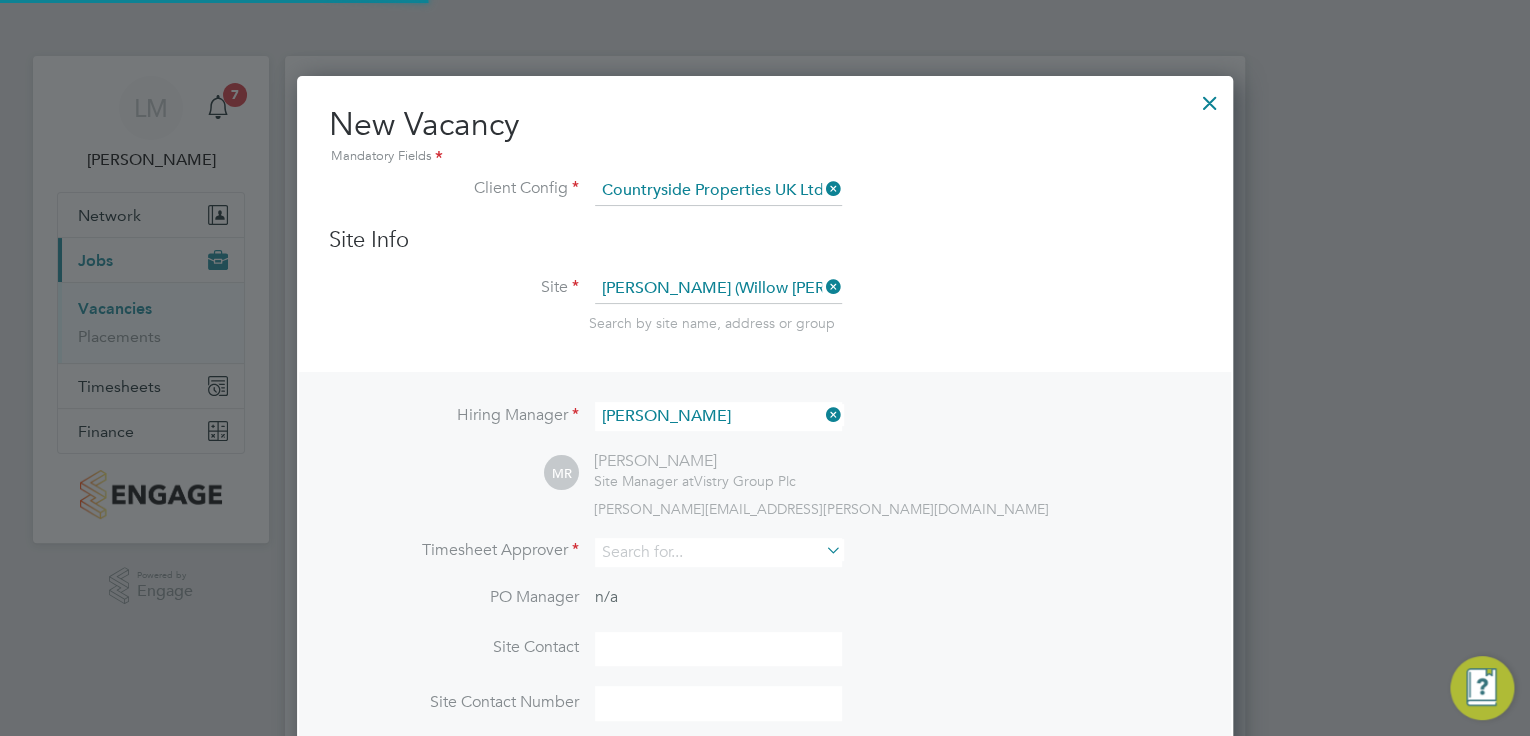 scroll, scrollTop: 11, scrollLeft: 10, axis: both 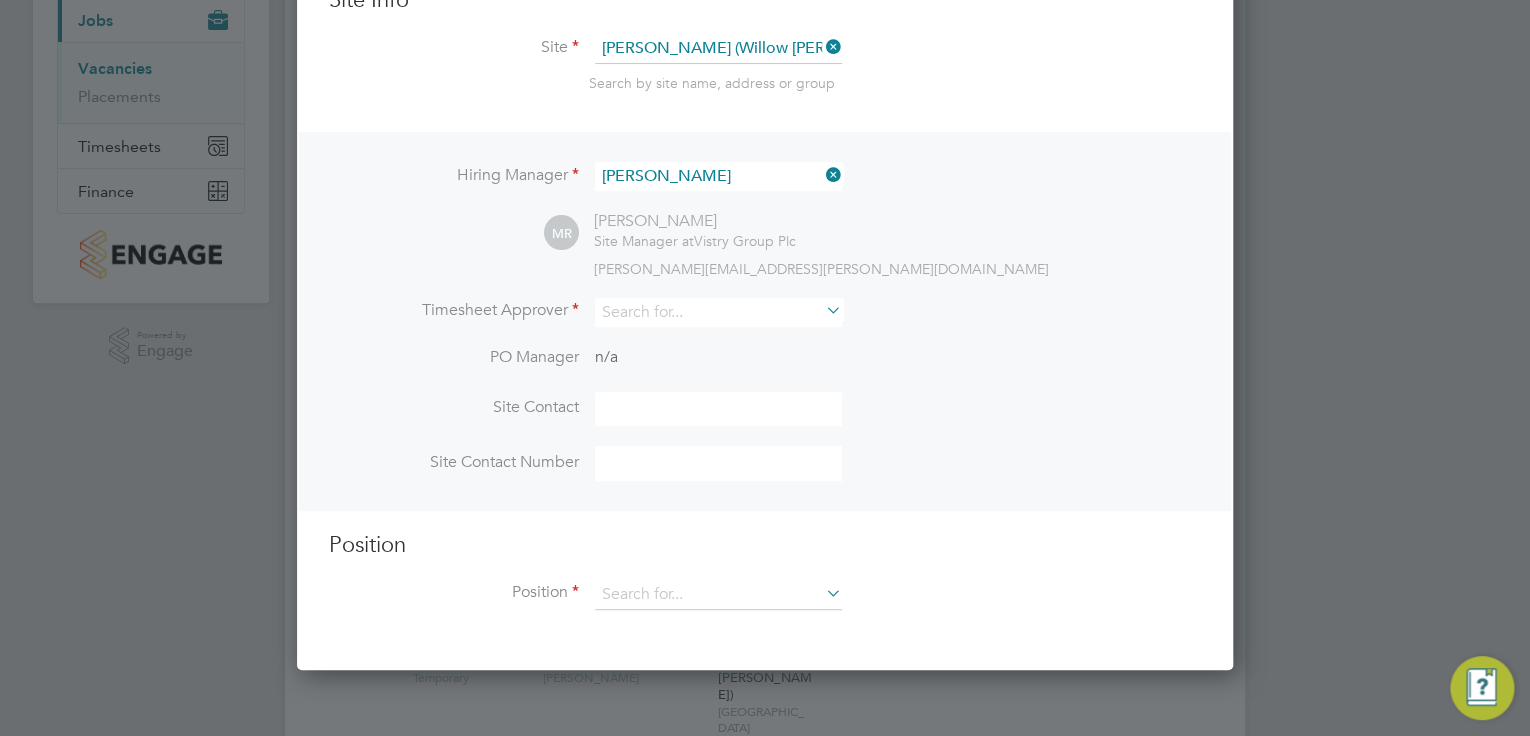 click at bounding box center (822, 175) 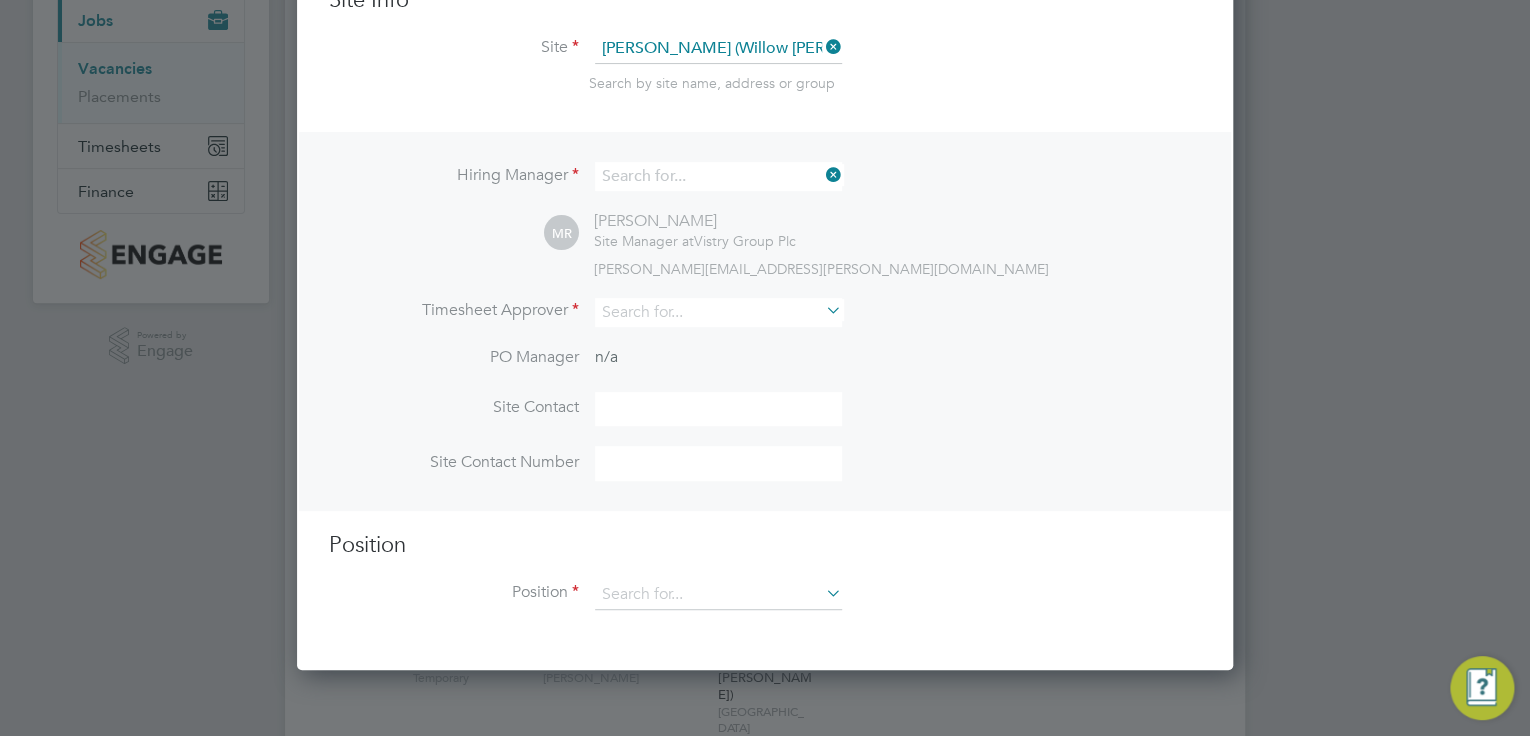 scroll, scrollTop: 744, scrollLeft: 937, axis: both 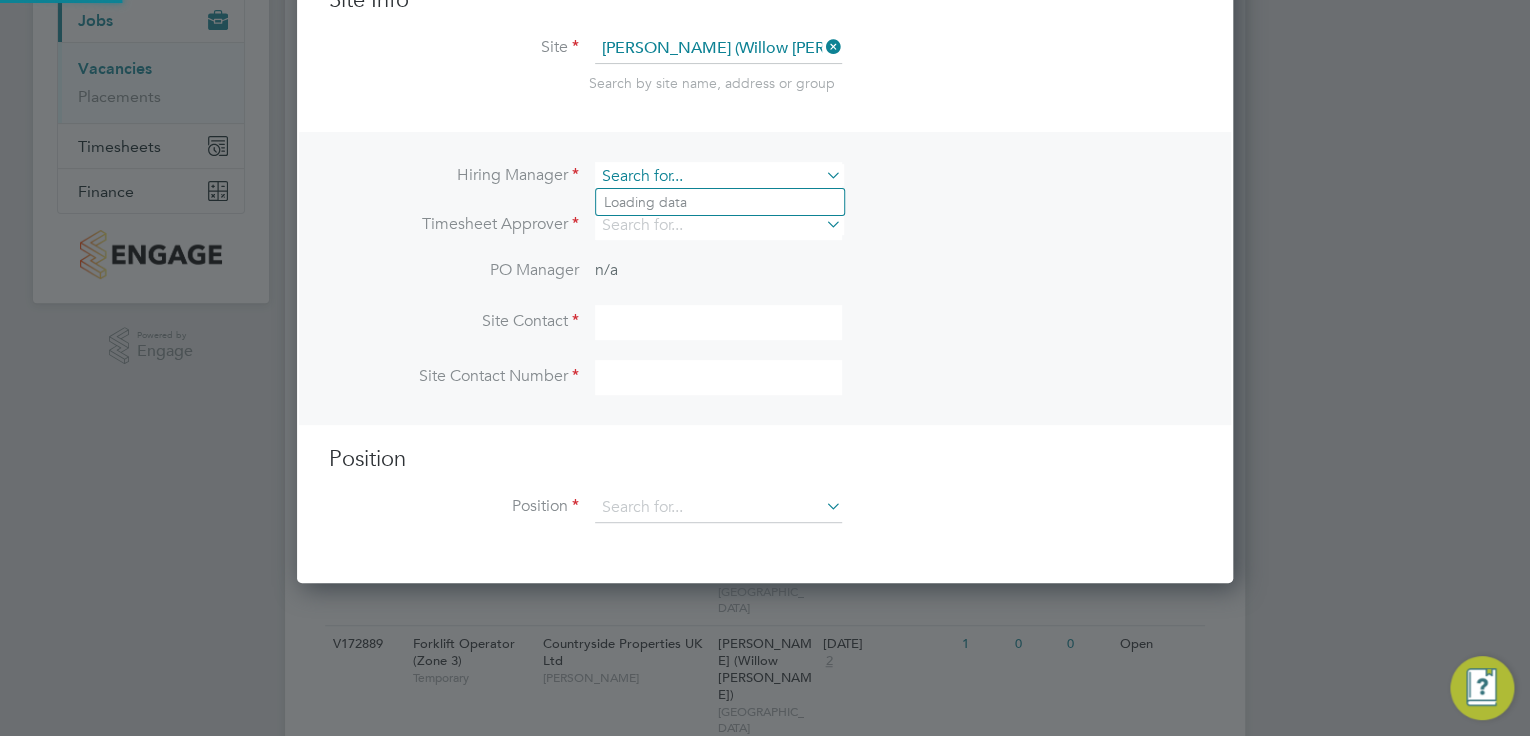 click at bounding box center [718, 176] 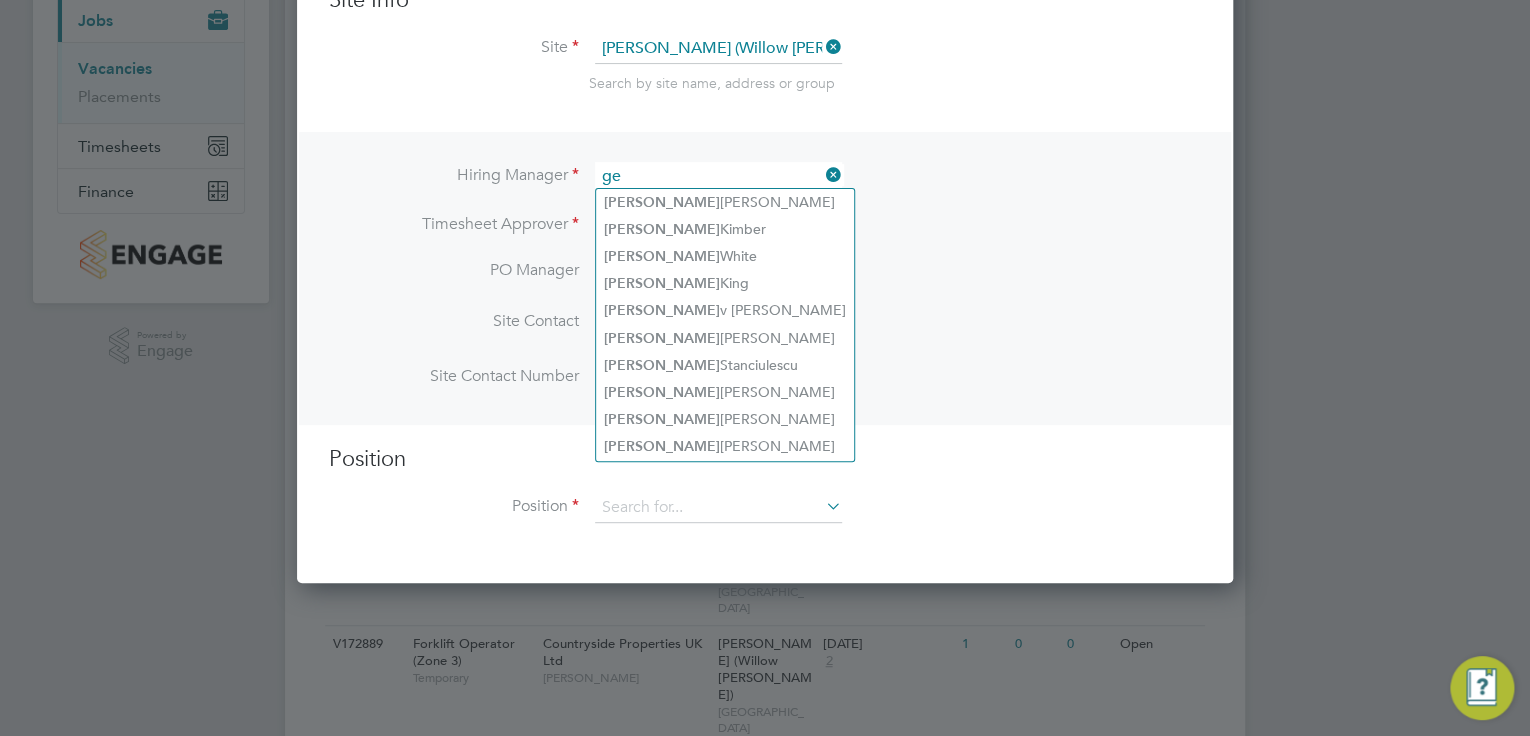 type on "g" 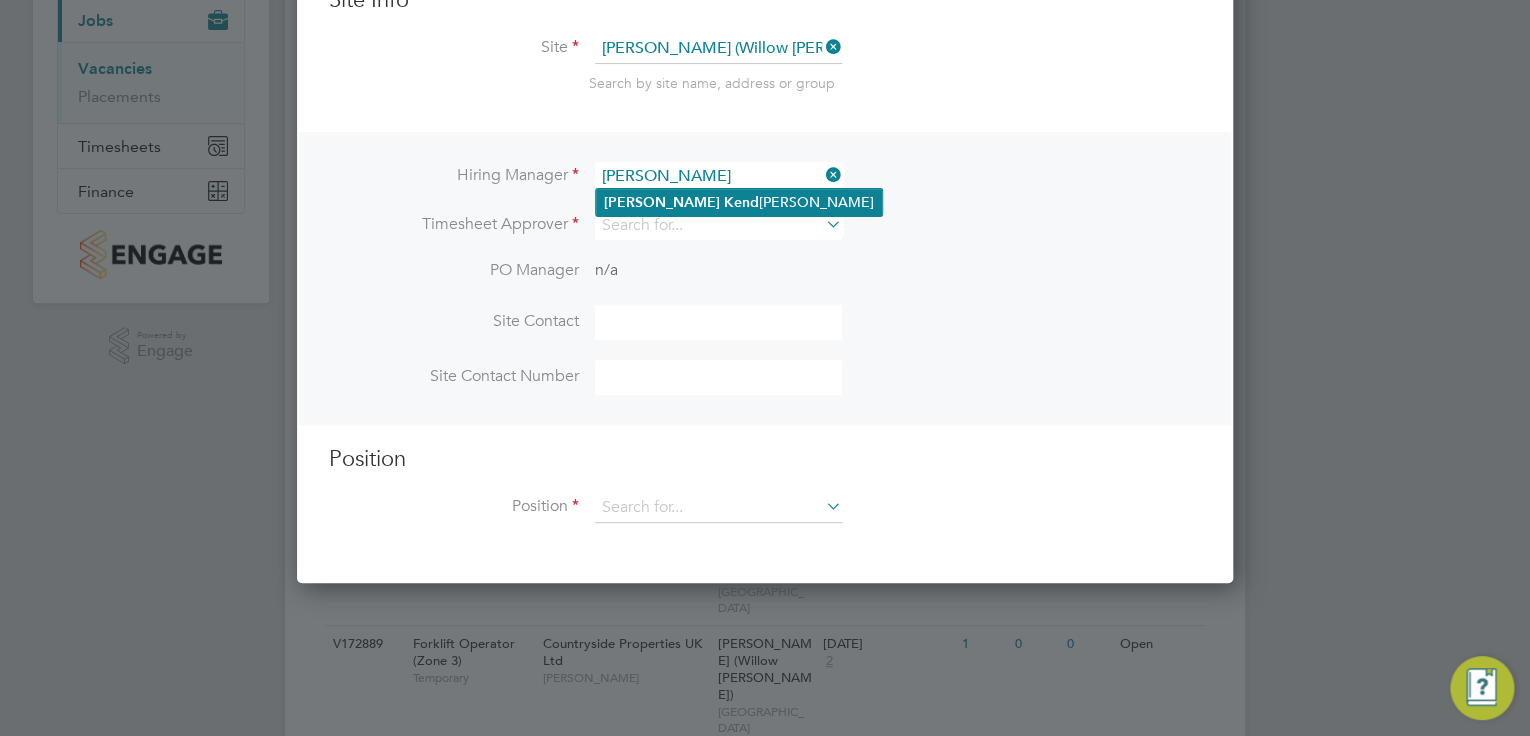 click on "[PERSON_NAME] [PERSON_NAME]" 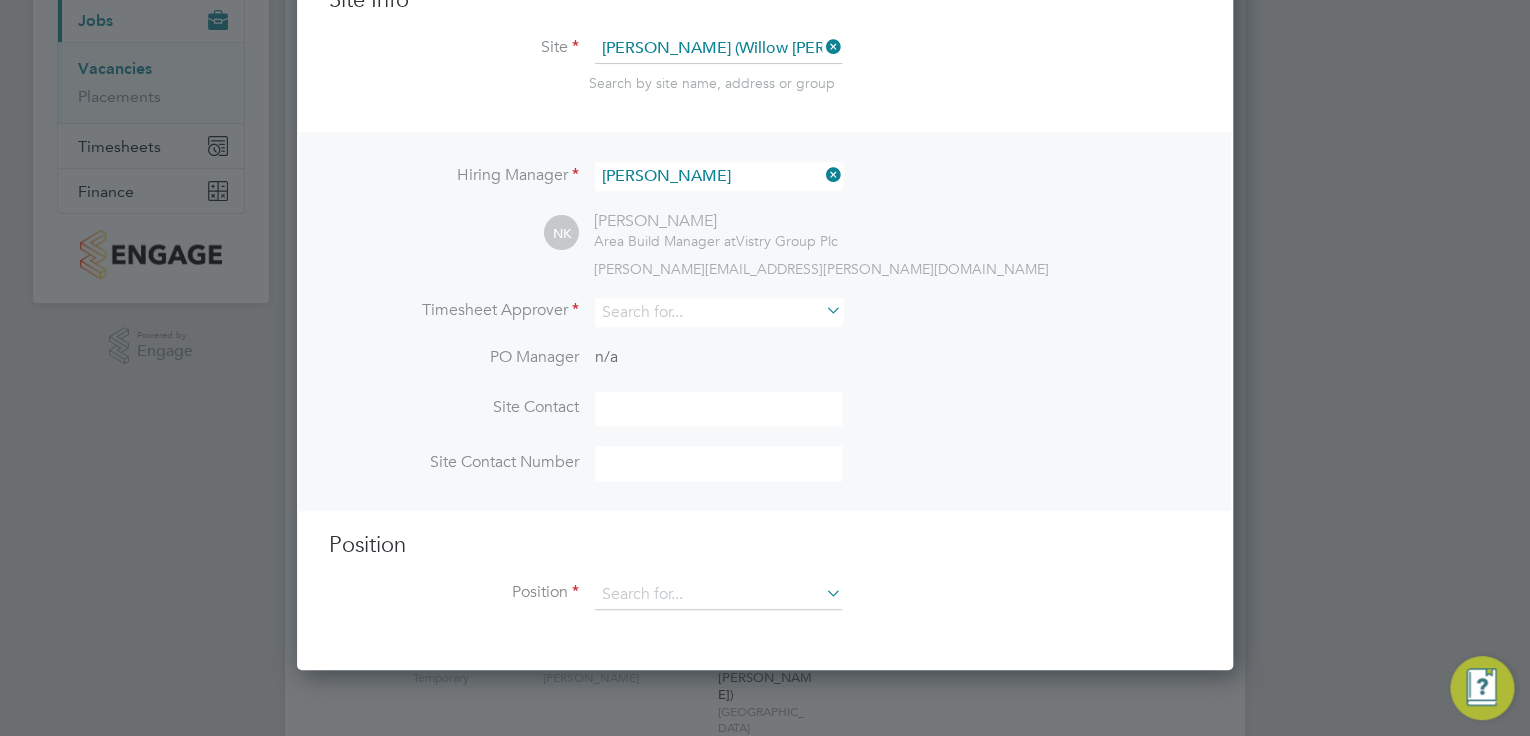 scroll, scrollTop: 11, scrollLeft: 10, axis: both 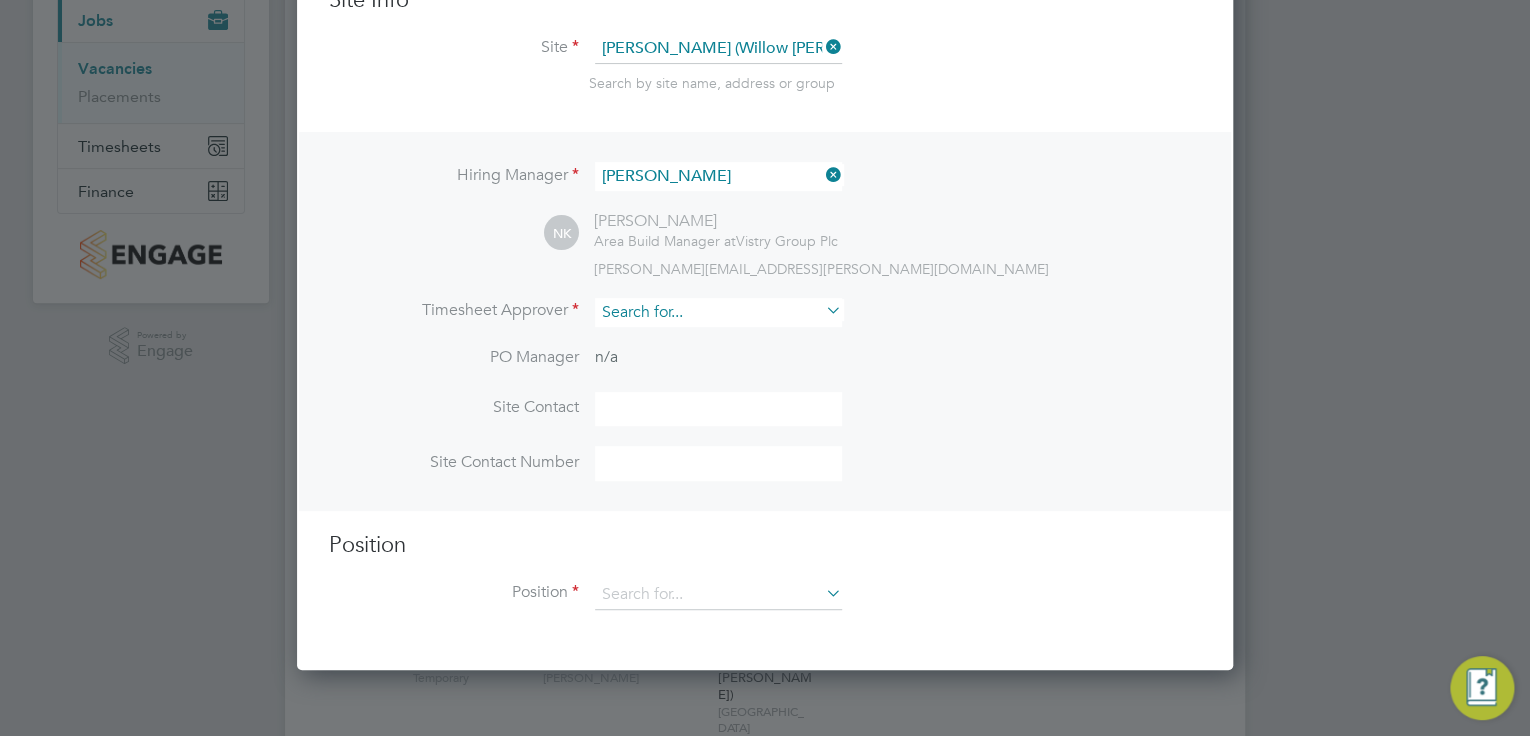 click at bounding box center [718, 312] 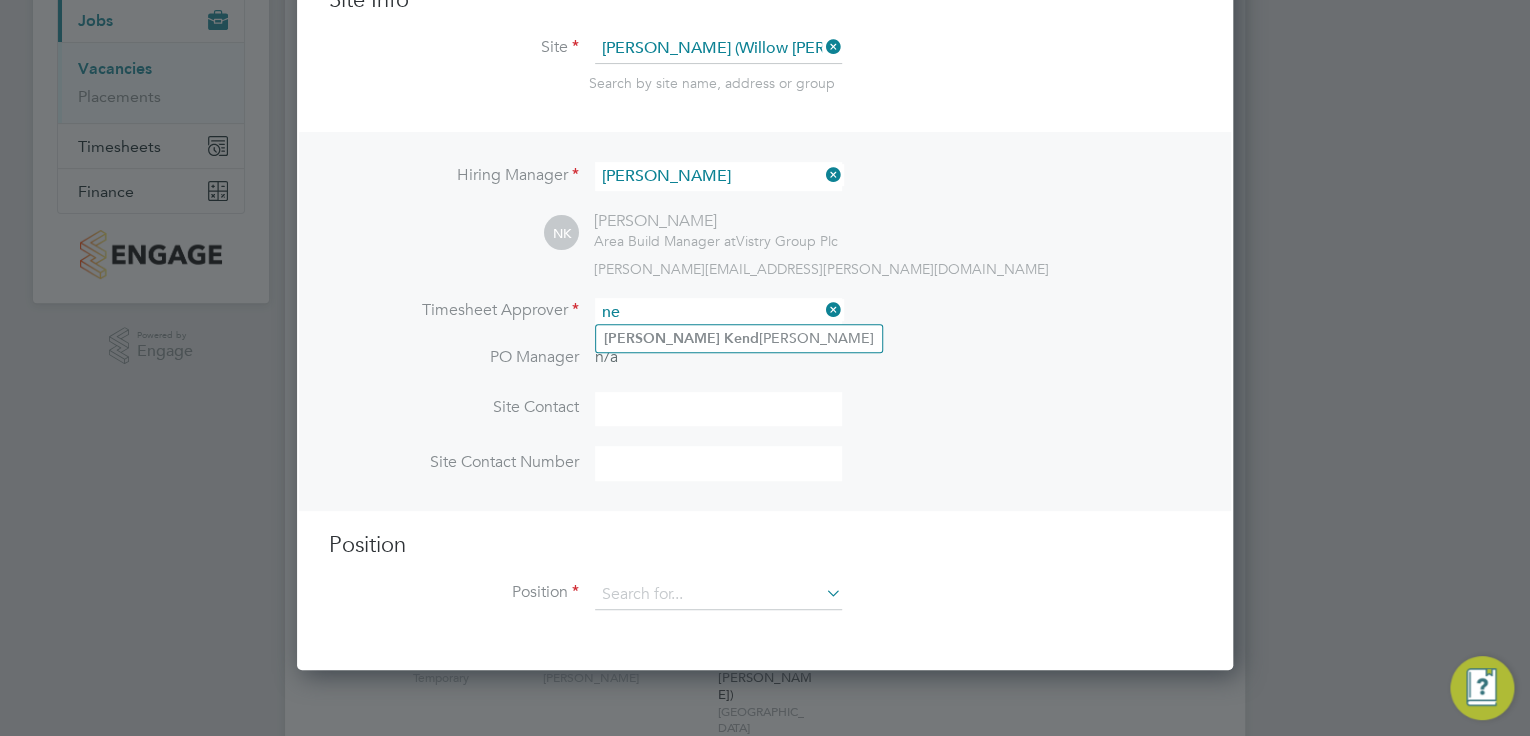 type on "n" 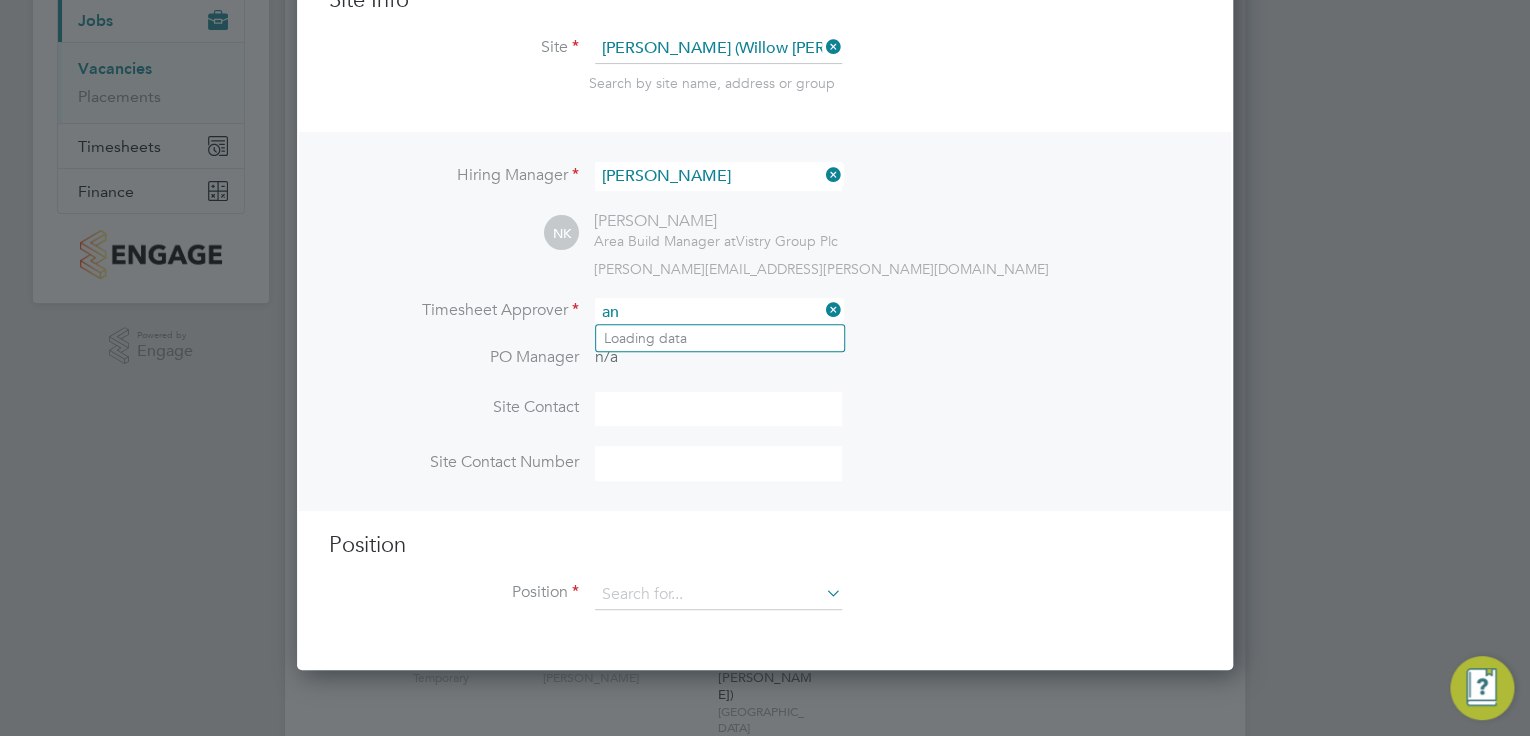 type on "a" 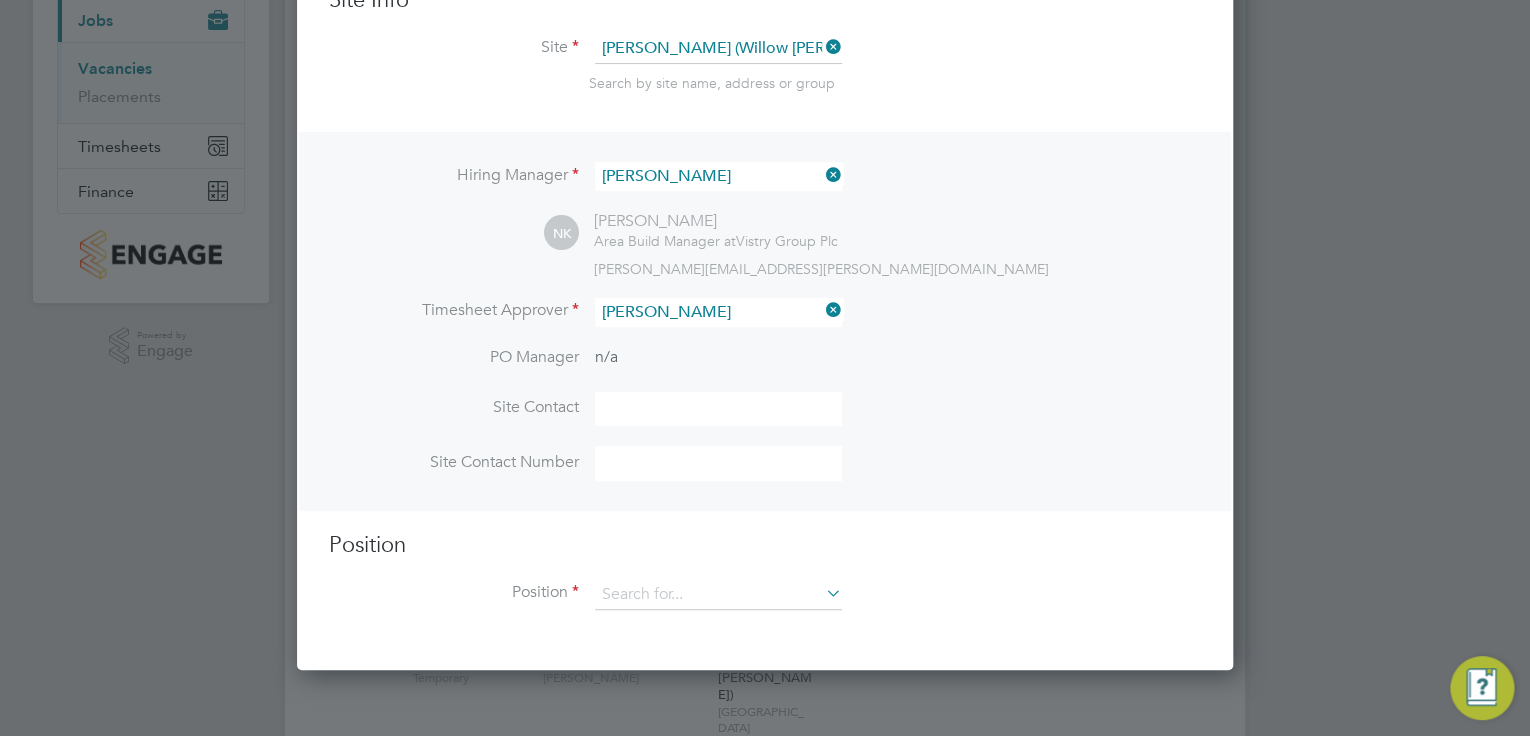 click on "[PERSON_NAME]" 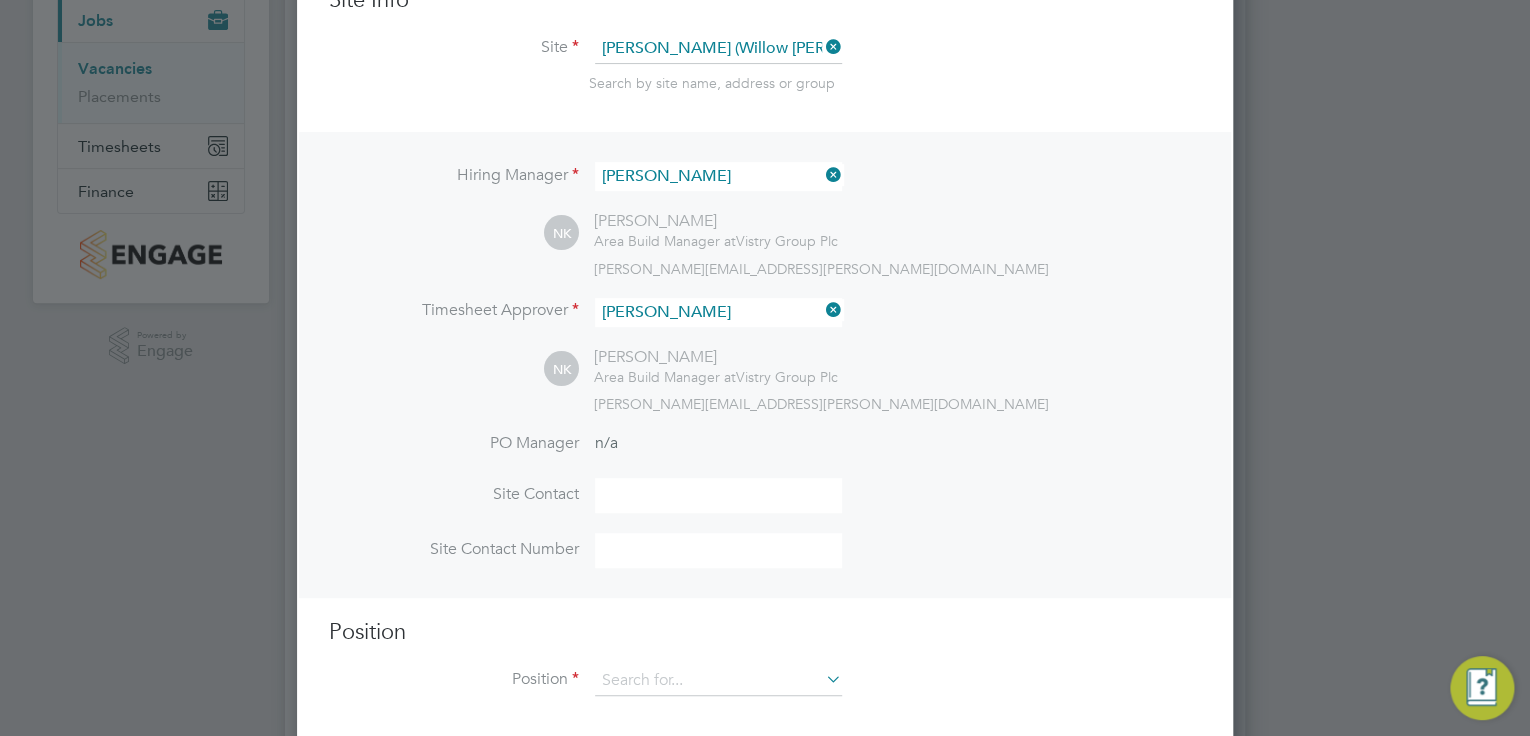 click at bounding box center [718, 495] 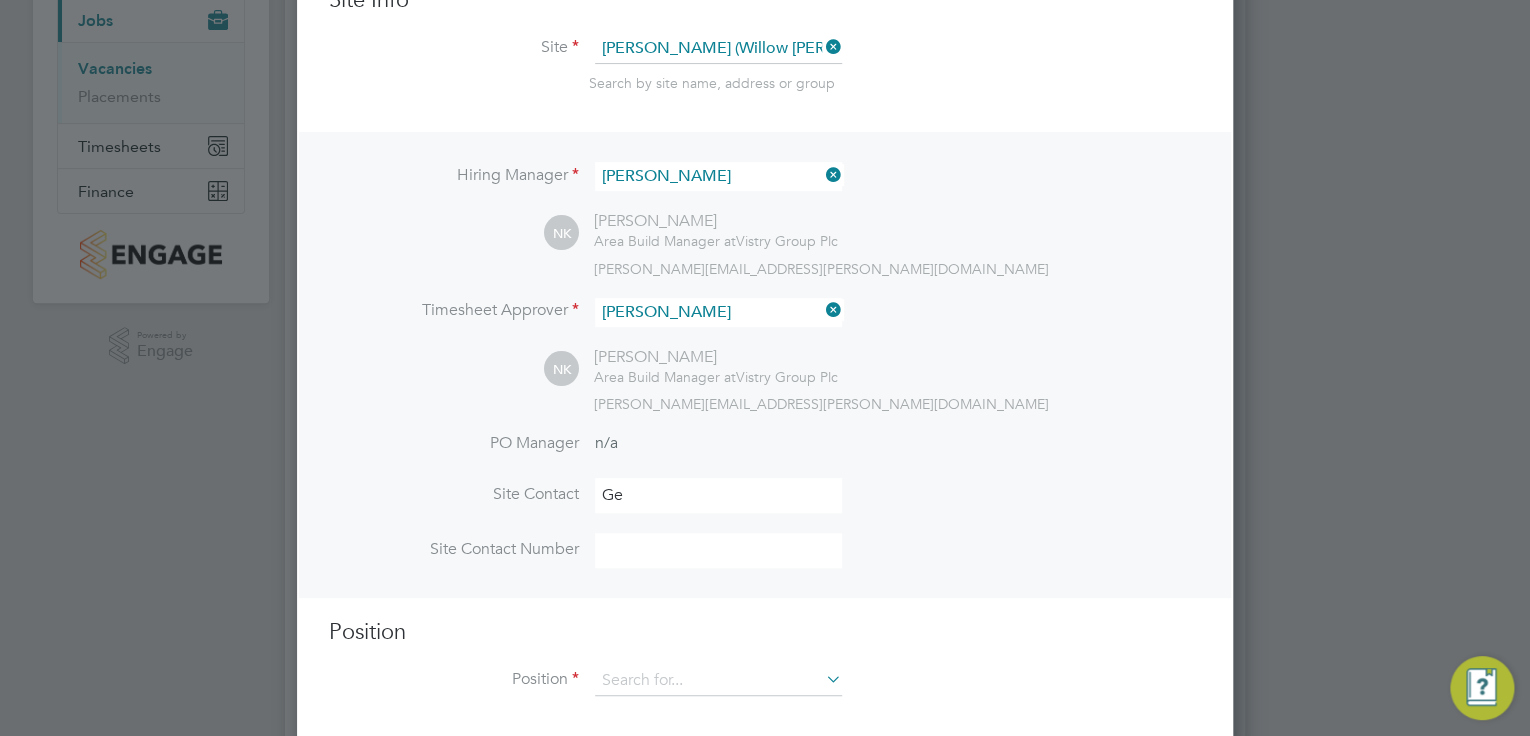 type on "[PERSON_NAME]" 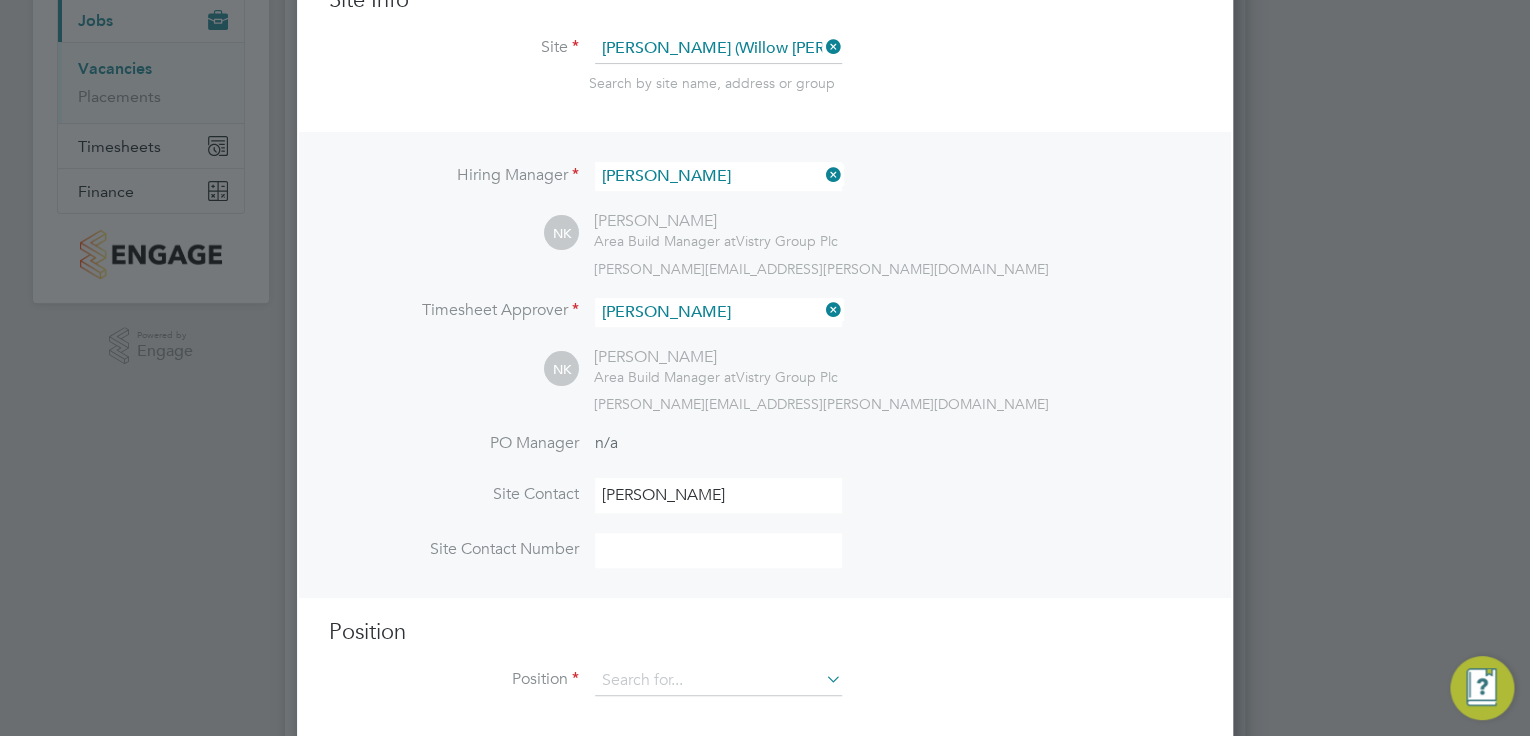 click at bounding box center [718, 550] 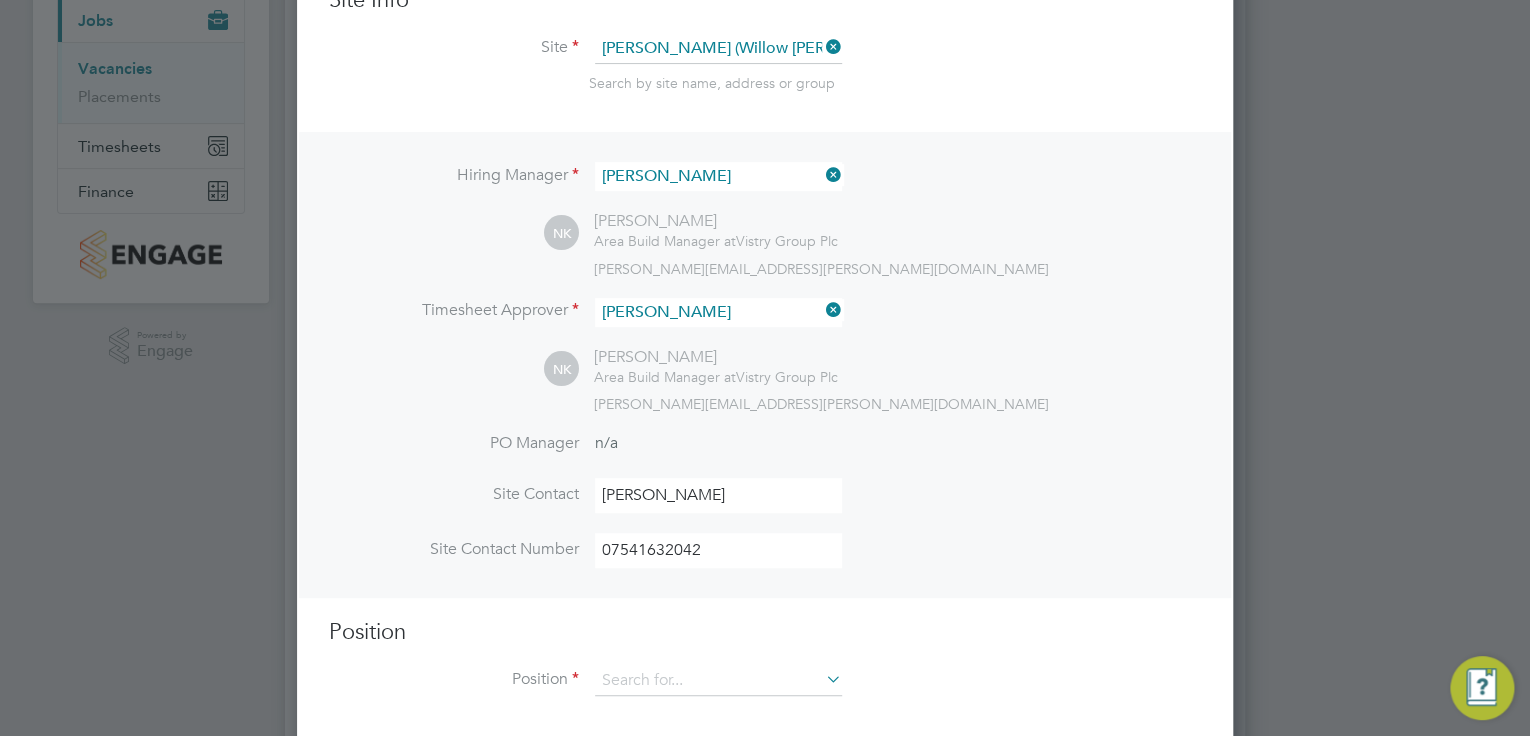type on "07541632042" 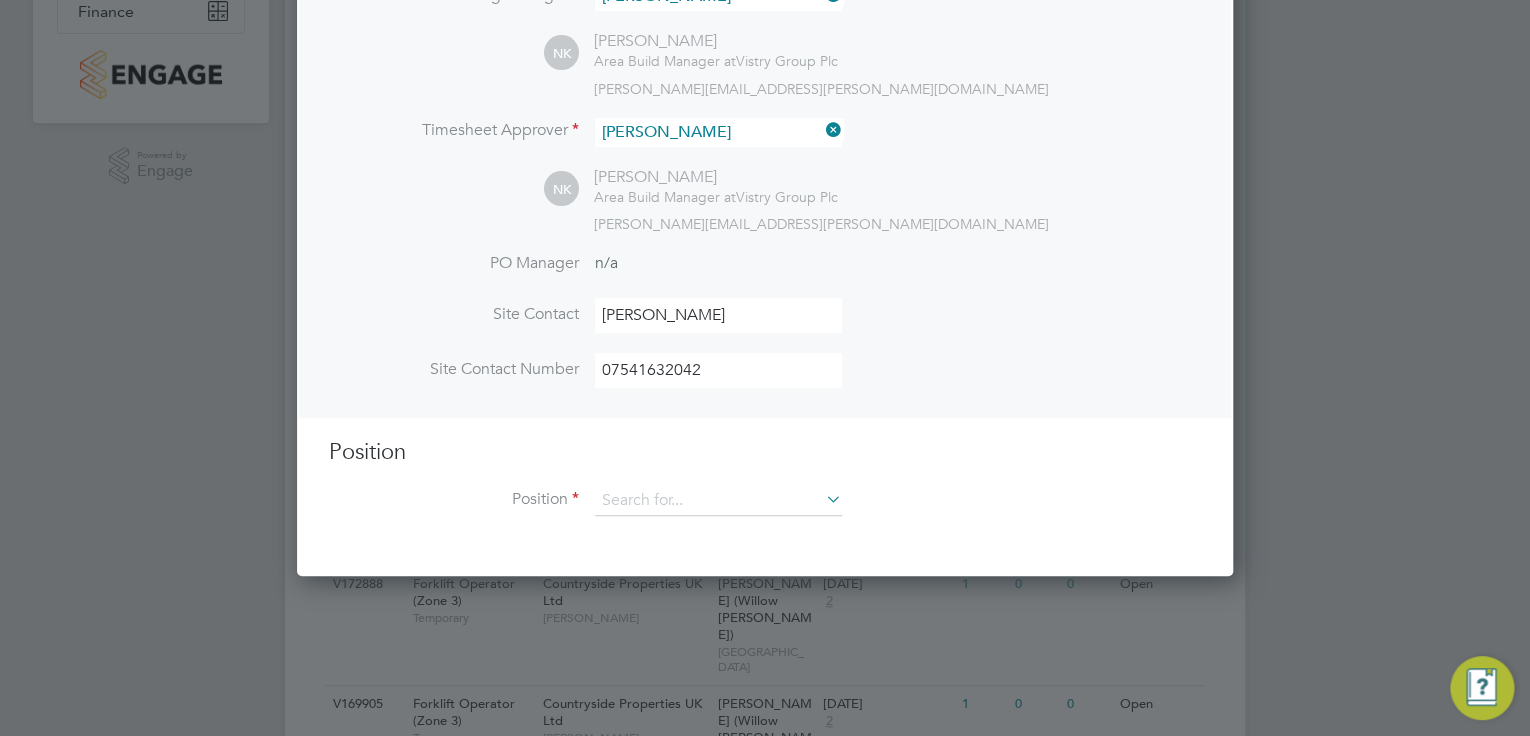 scroll, scrollTop: 421, scrollLeft: 0, axis: vertical 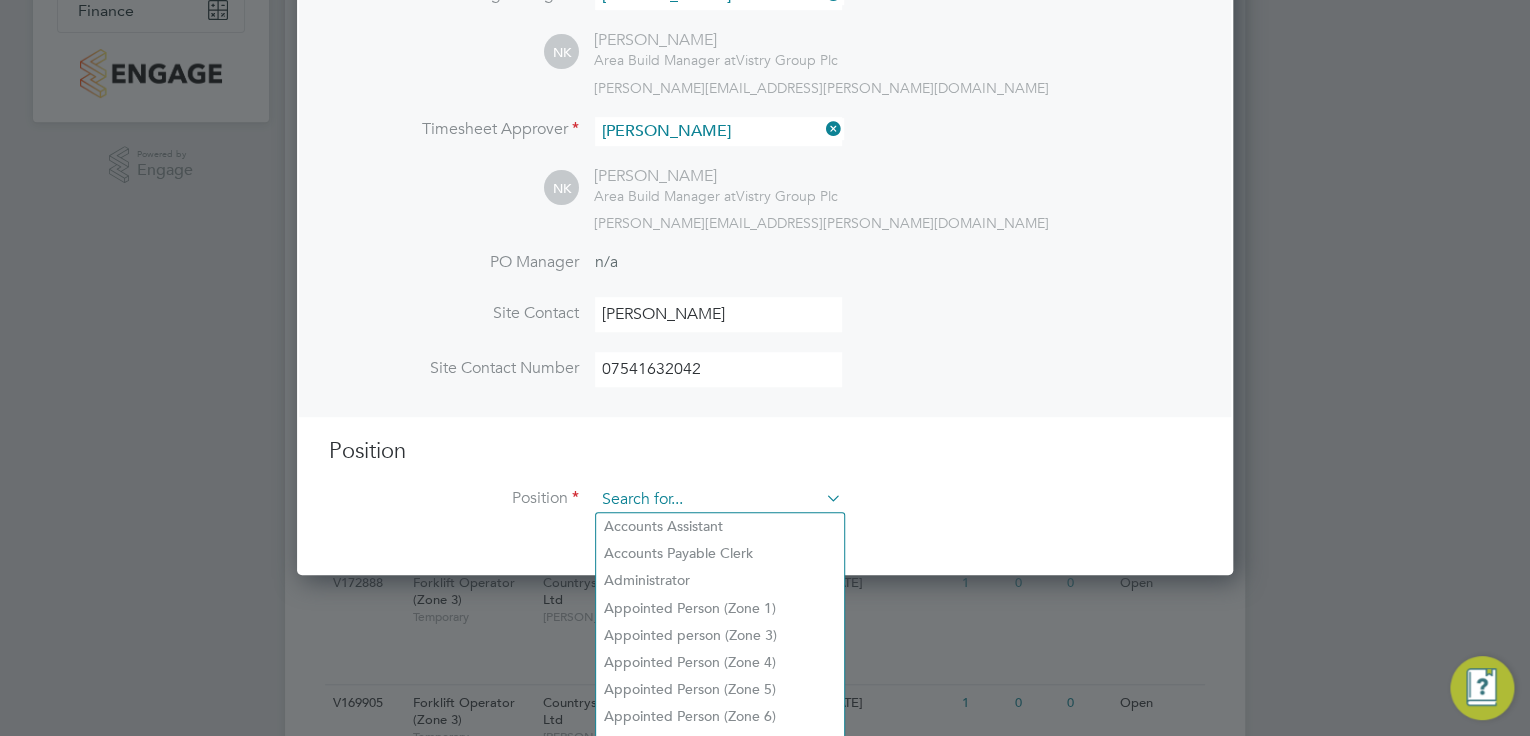 click at bounding box center [718, 500] 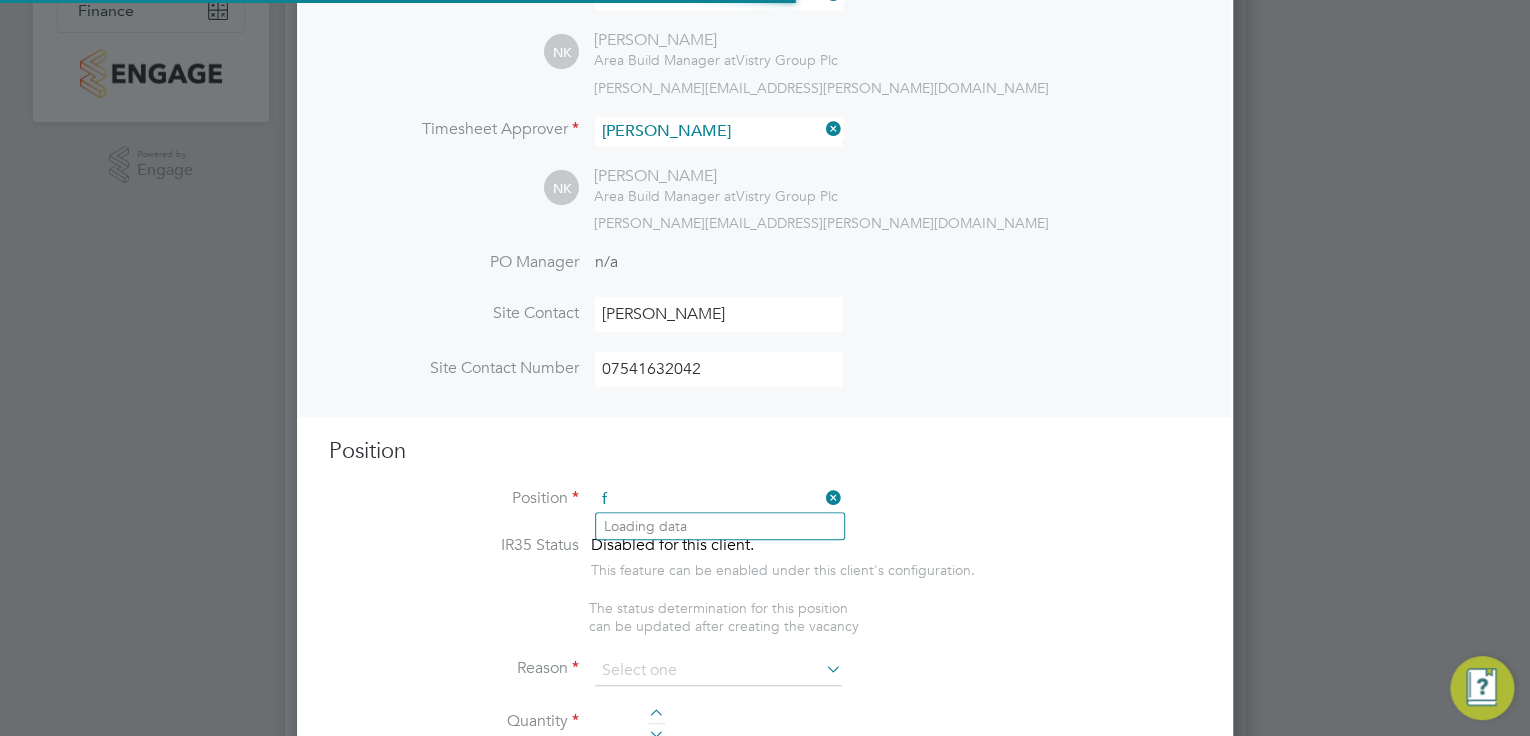 scroll, scrollTop: 9, scrollLeft: 10, axis: both 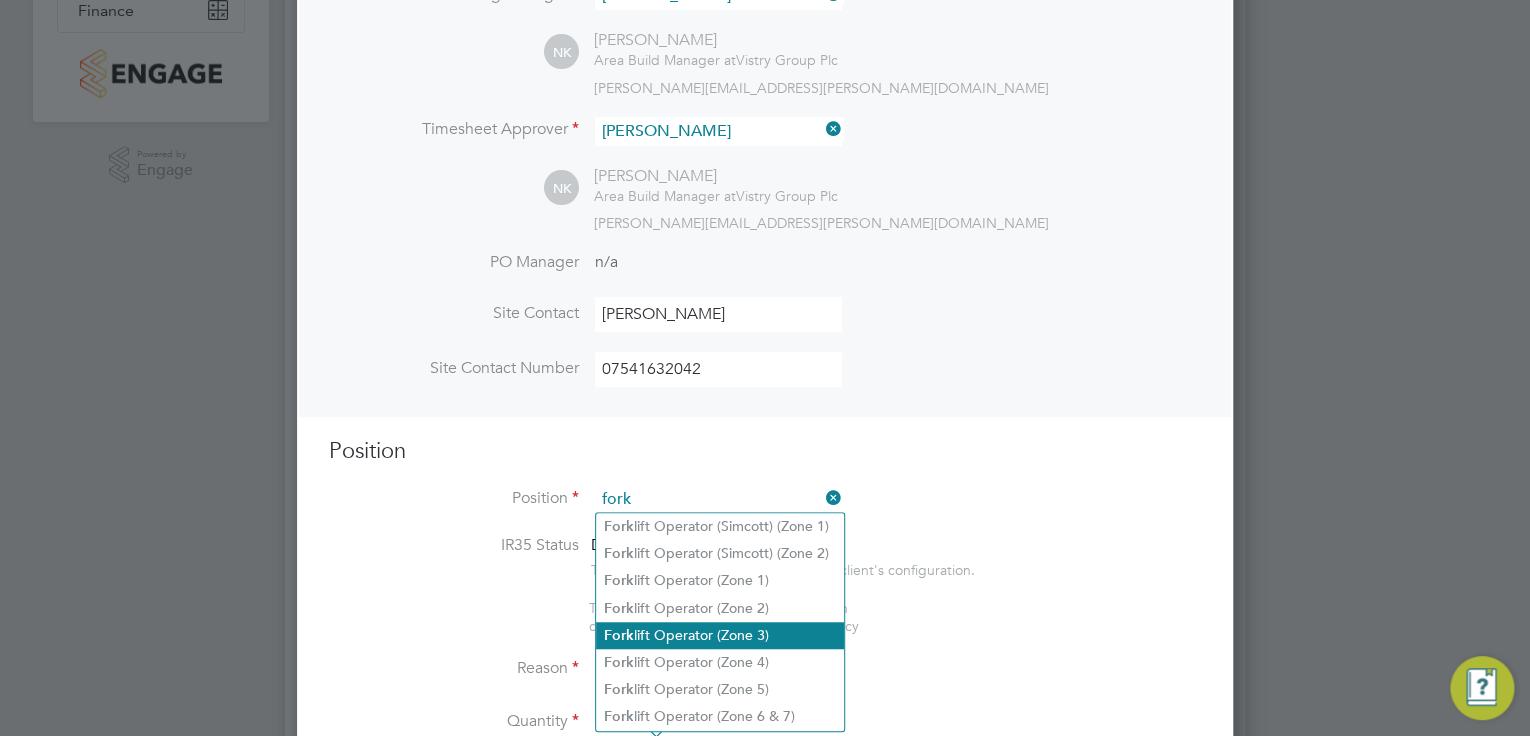 click on "Fork lift Operator (Zone 3)" 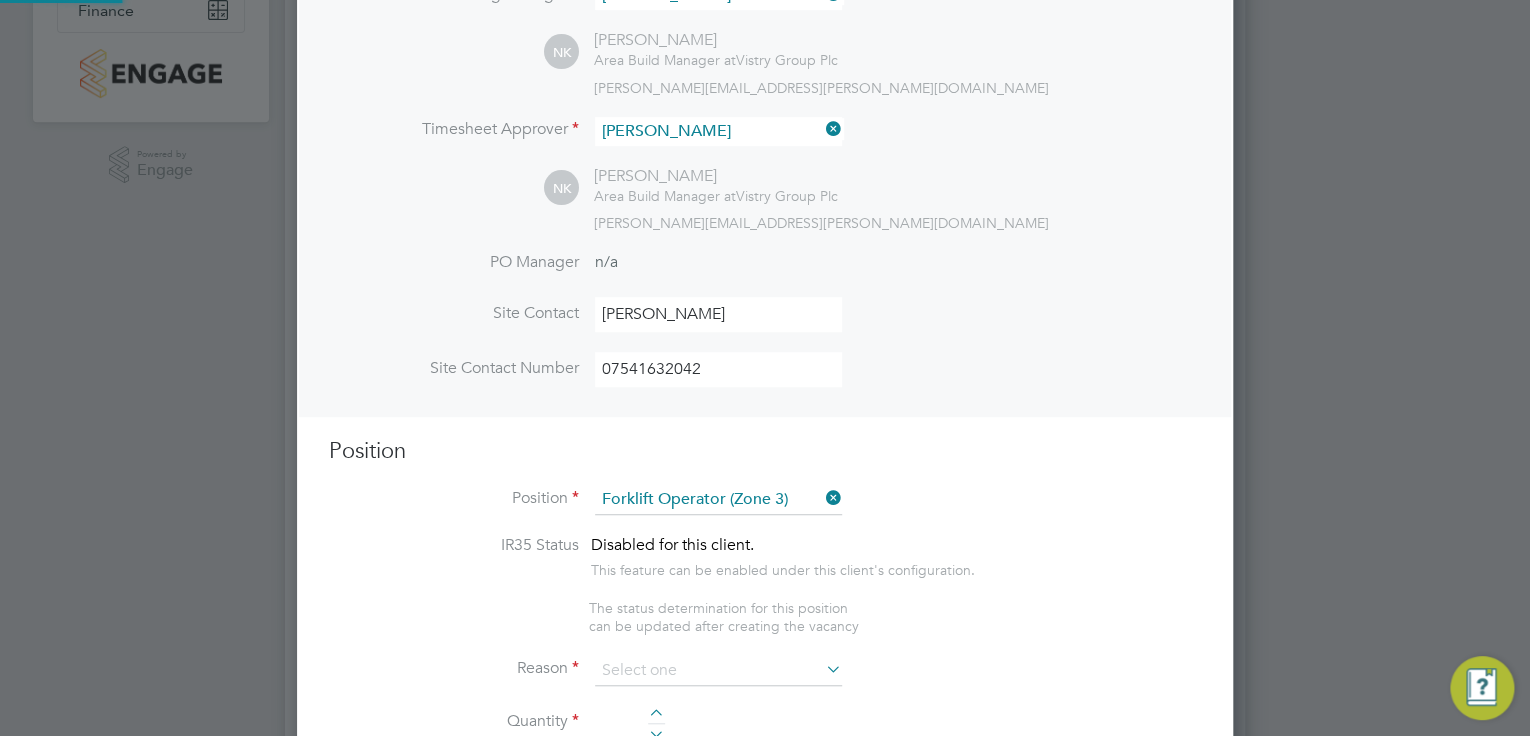 type on "•	 Operate construction machinery
•	Delivering large quantities of materials to trades based on site.
•	 Maintain job site safety
•	 Carry out daily health and safety checks
•	 Light labouring duties as and when requested to do so" 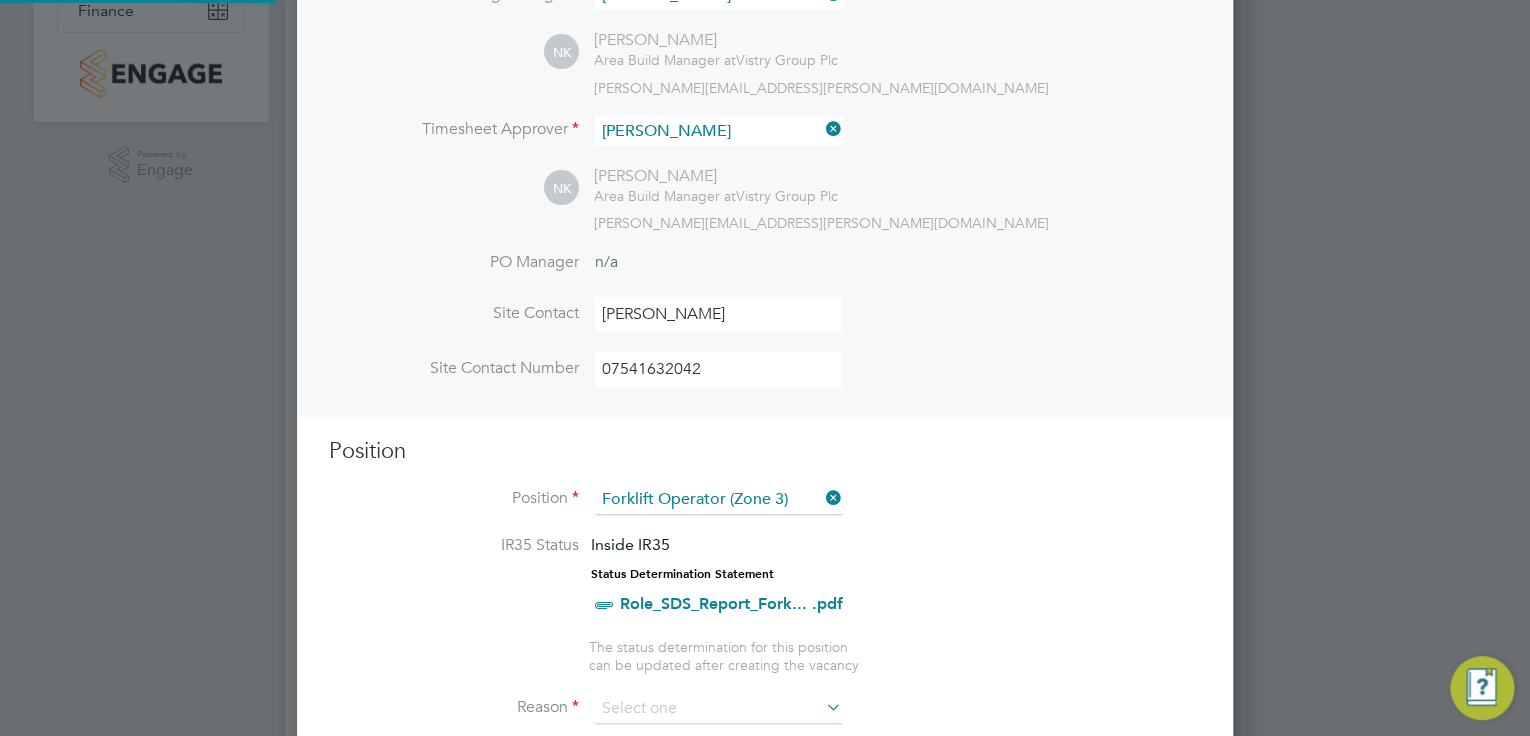scroll, scrollTop: 472, scrollLeft: 0, axis: vertical 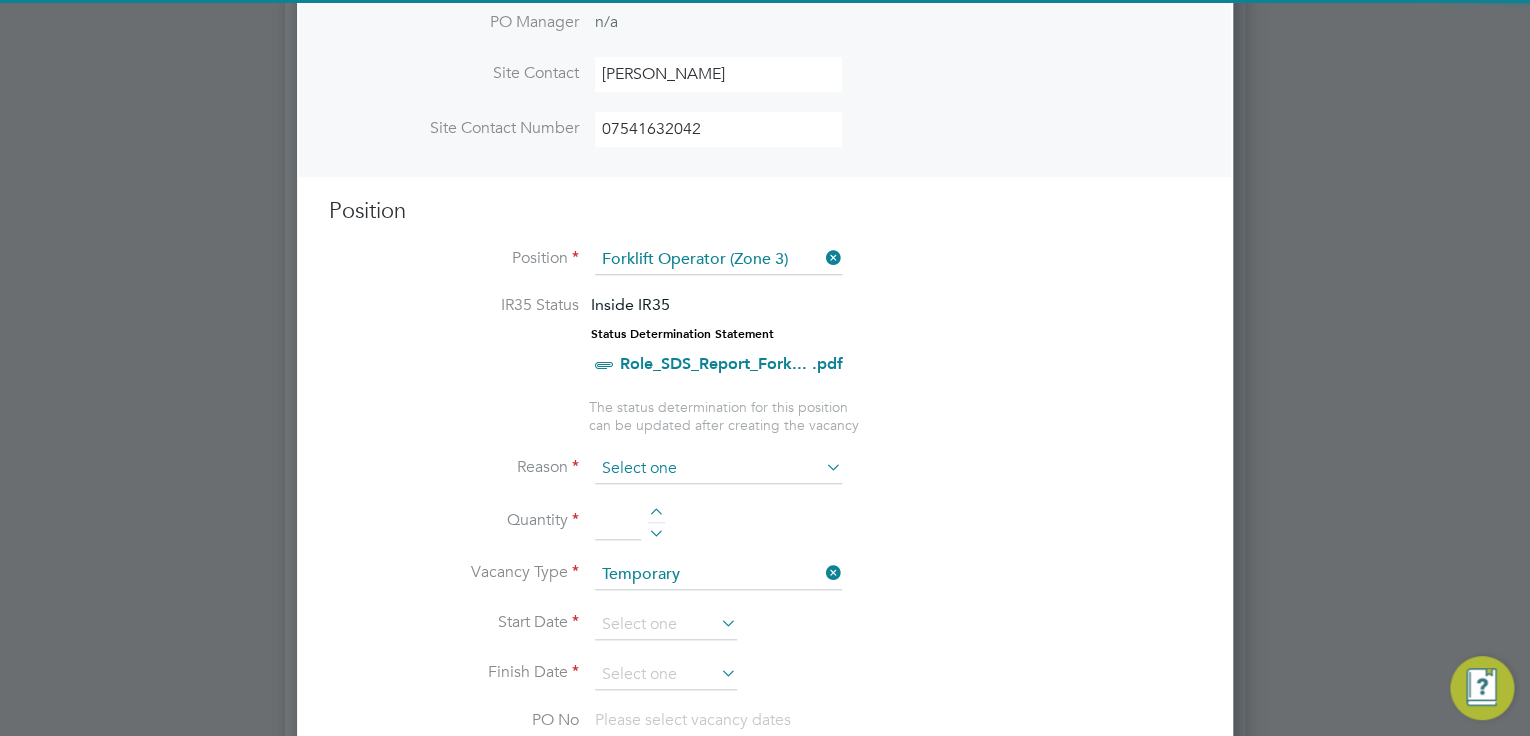 click at bounding box center (718, 469) 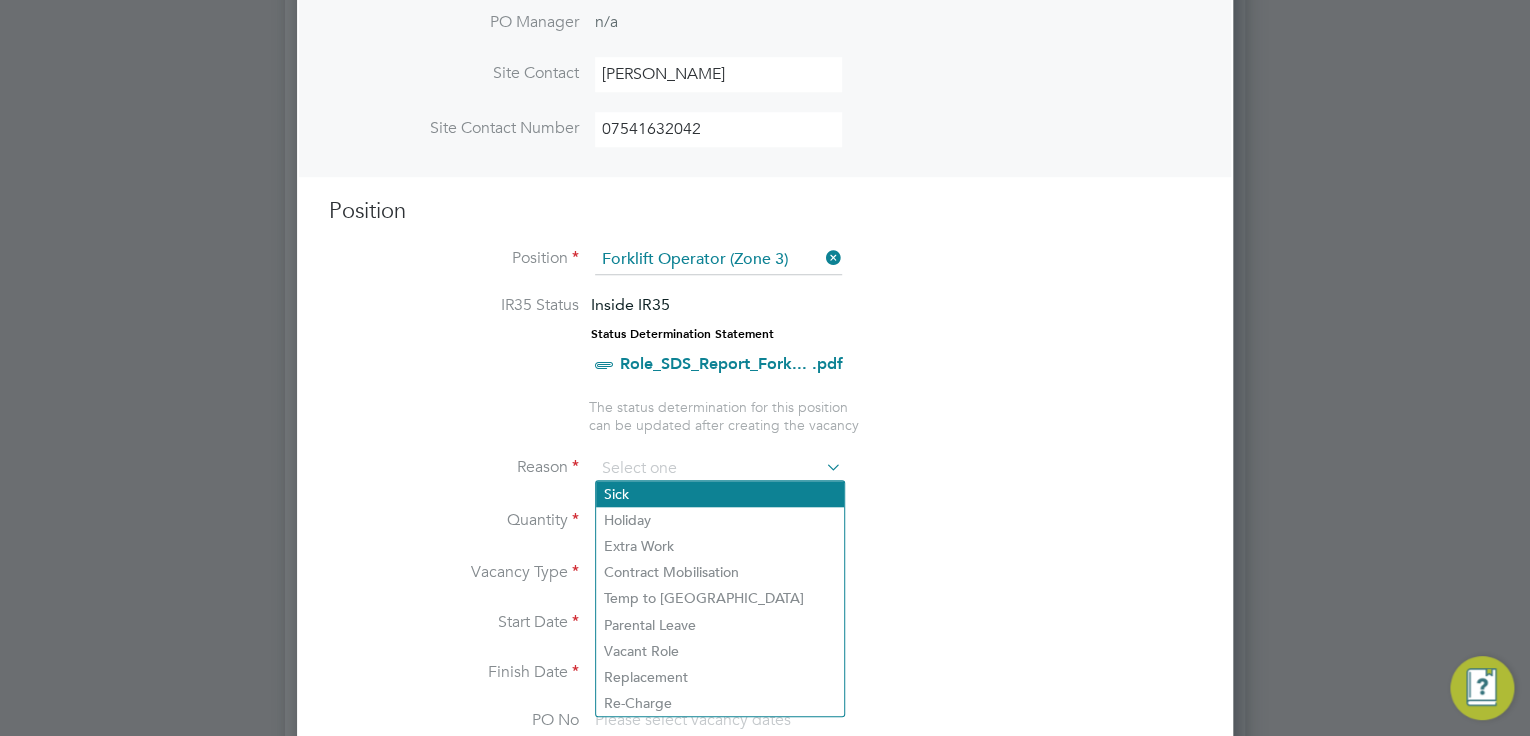 click on "Sick" 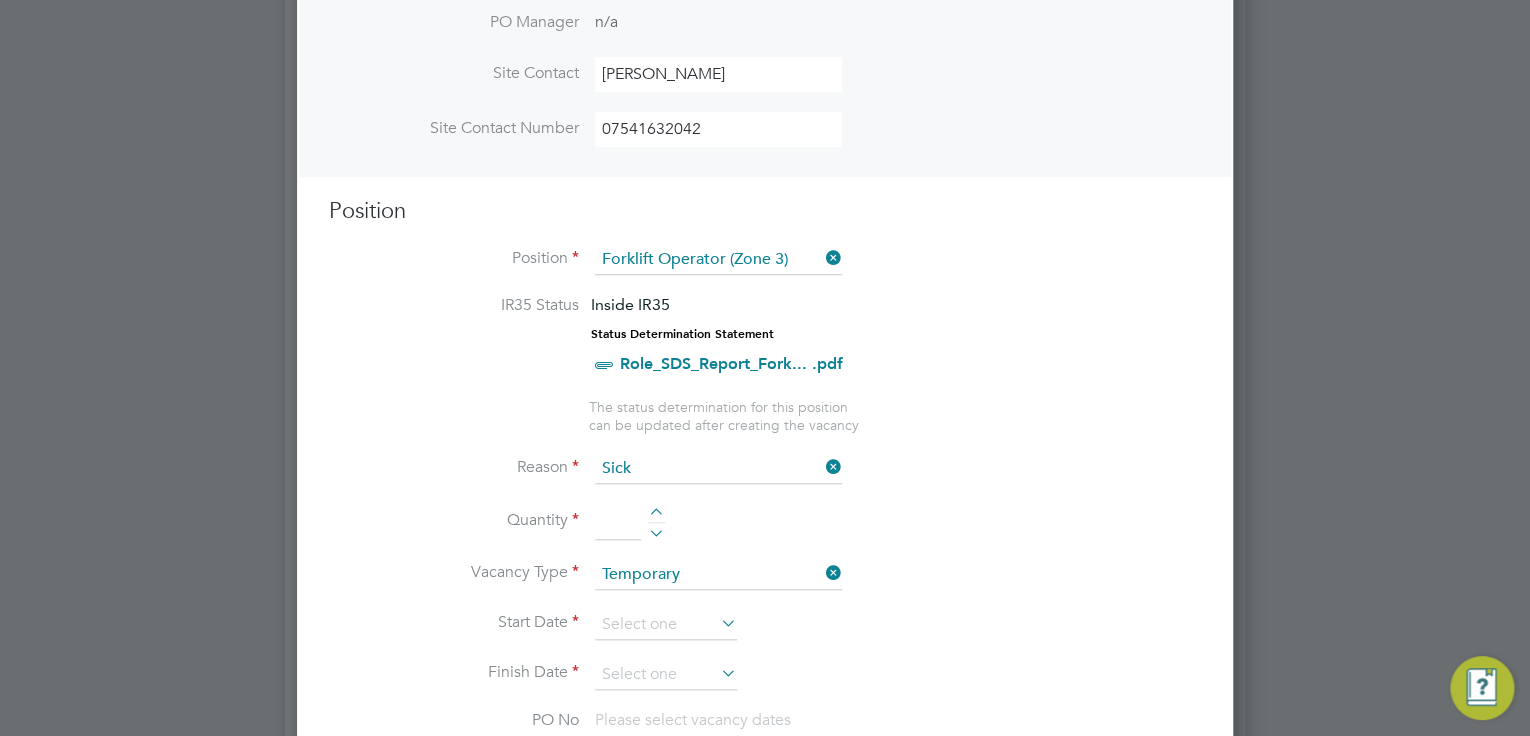 click at bounding box center (656, 515) 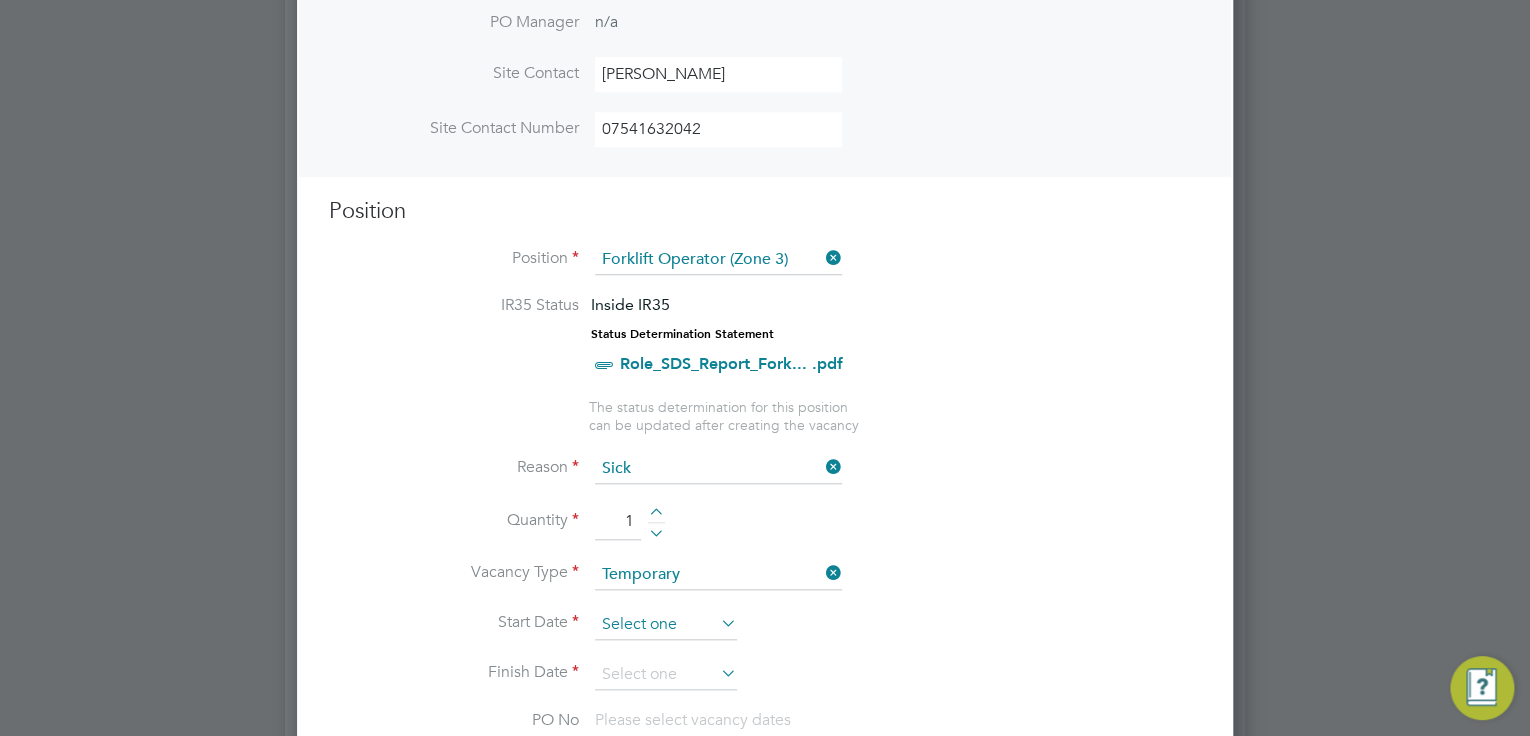 click at bounding box center [666, 625] 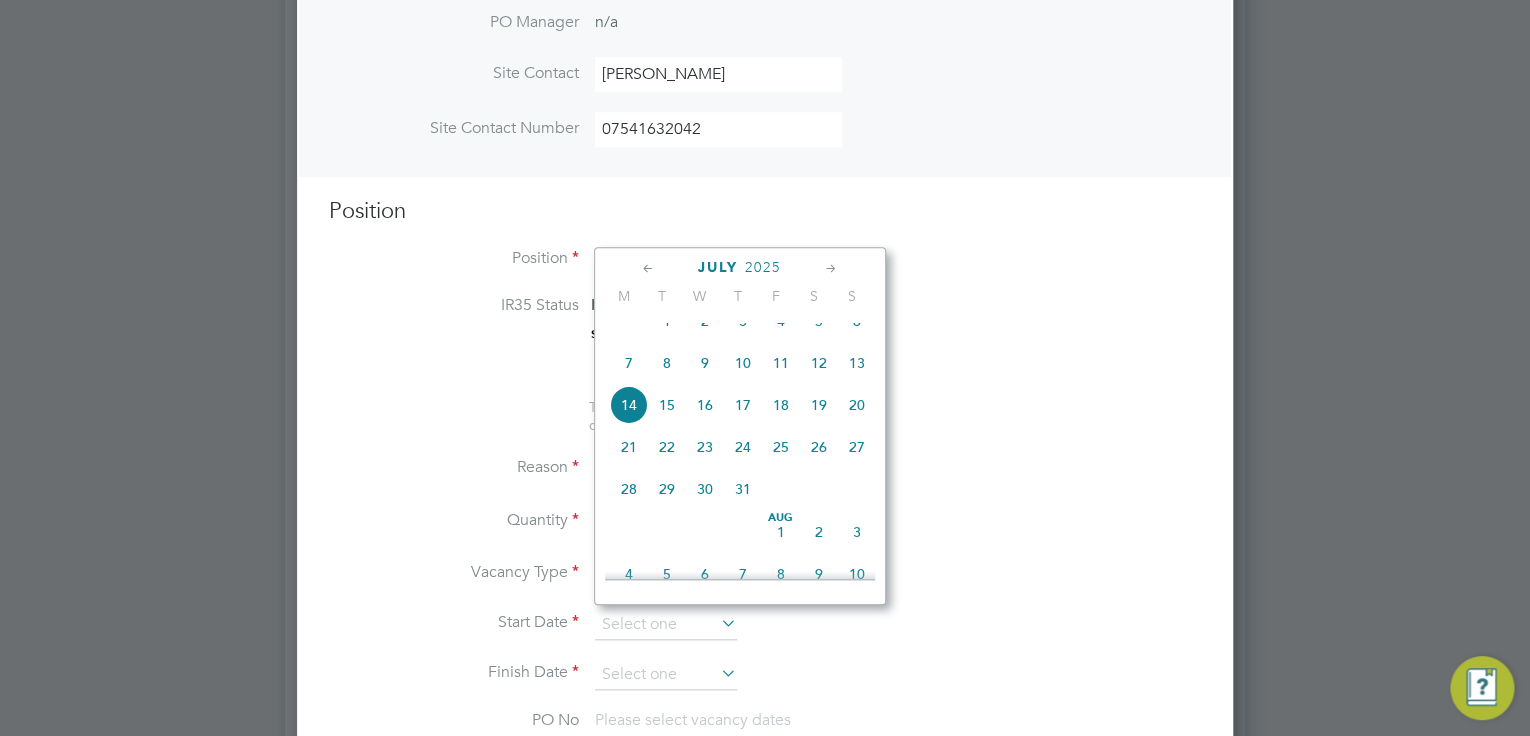 click on "17" 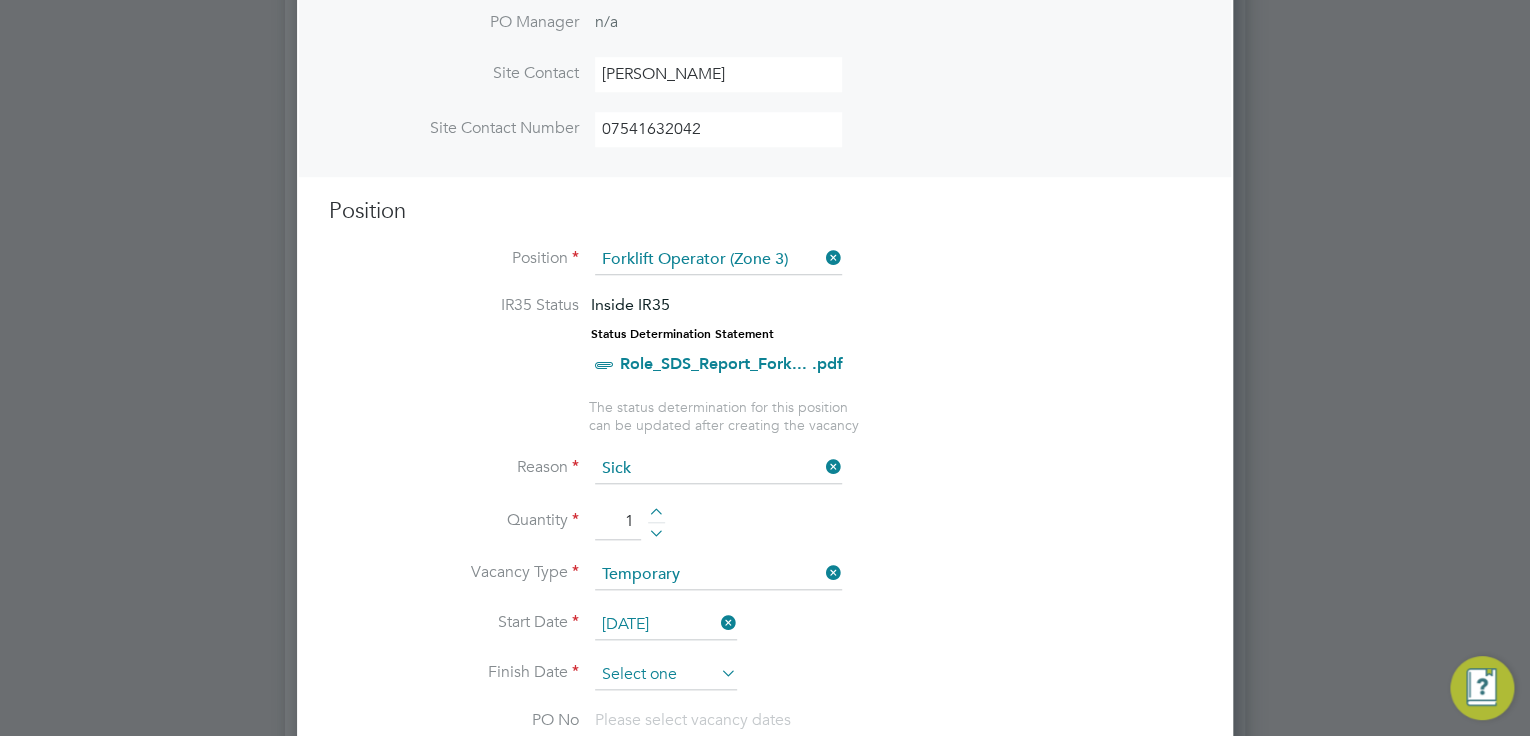 click at bounding box center (666, 675) 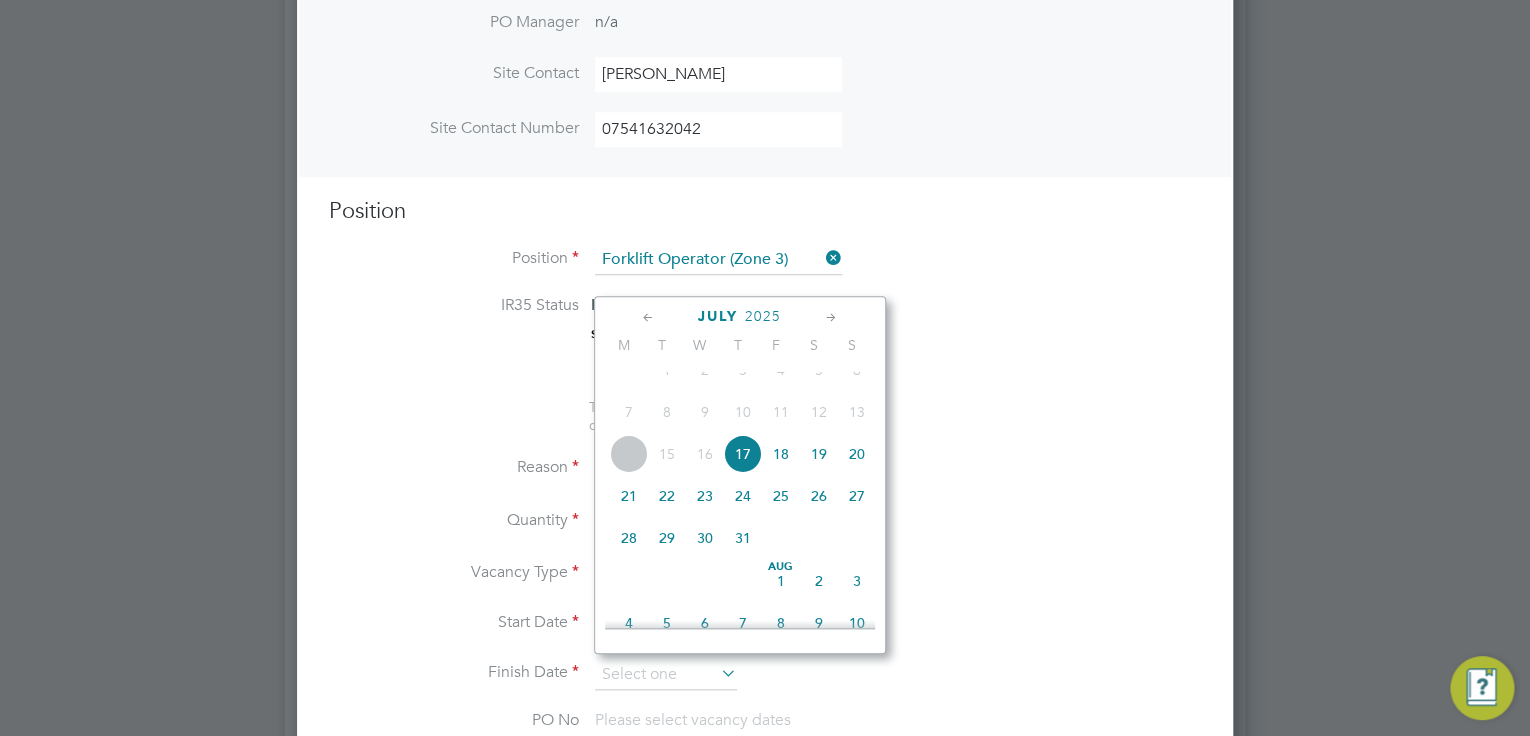 click on "18" 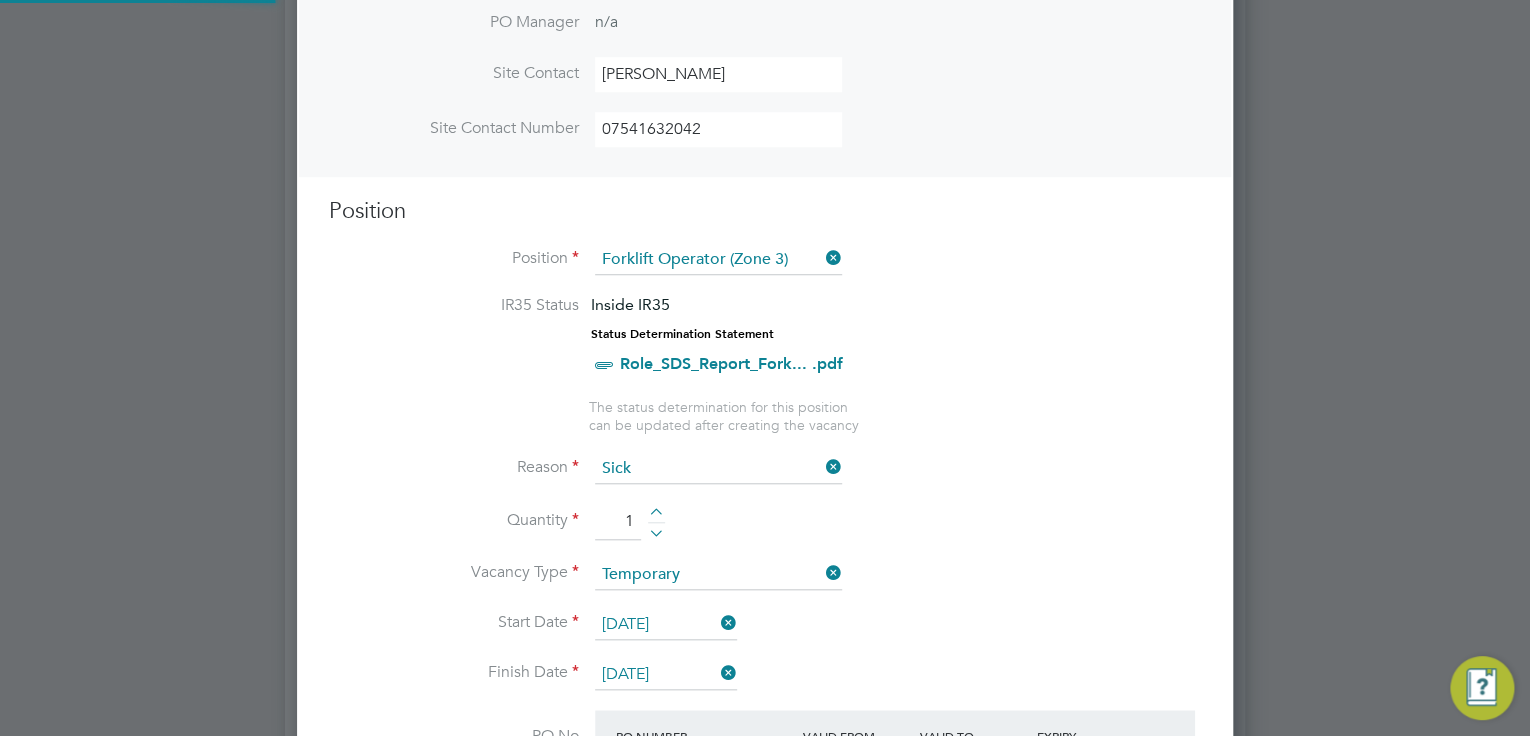 scroll, scrollTop: 9, scrollLeft: 10, axis: both 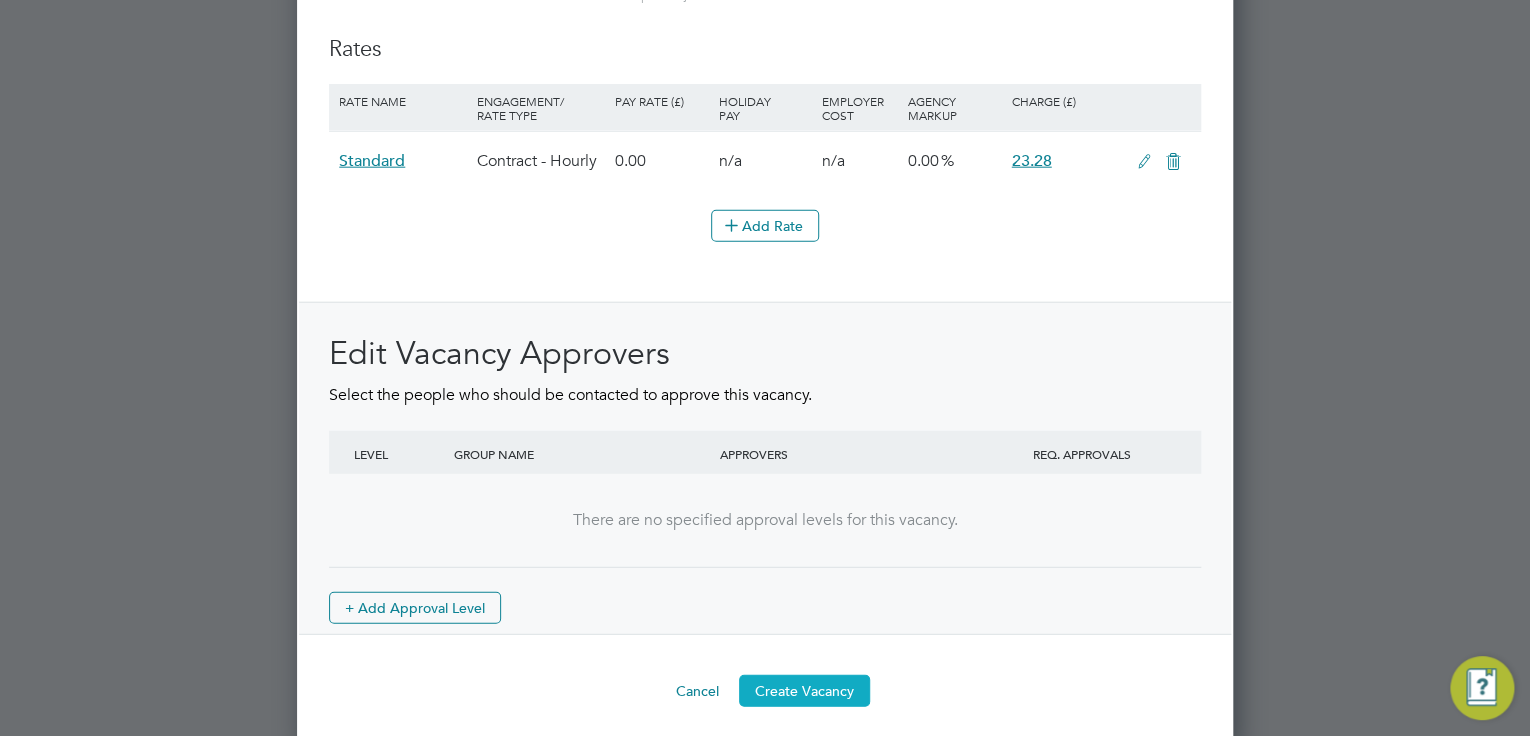 click on "Create Vacancy" at bounding box center [804, 691] 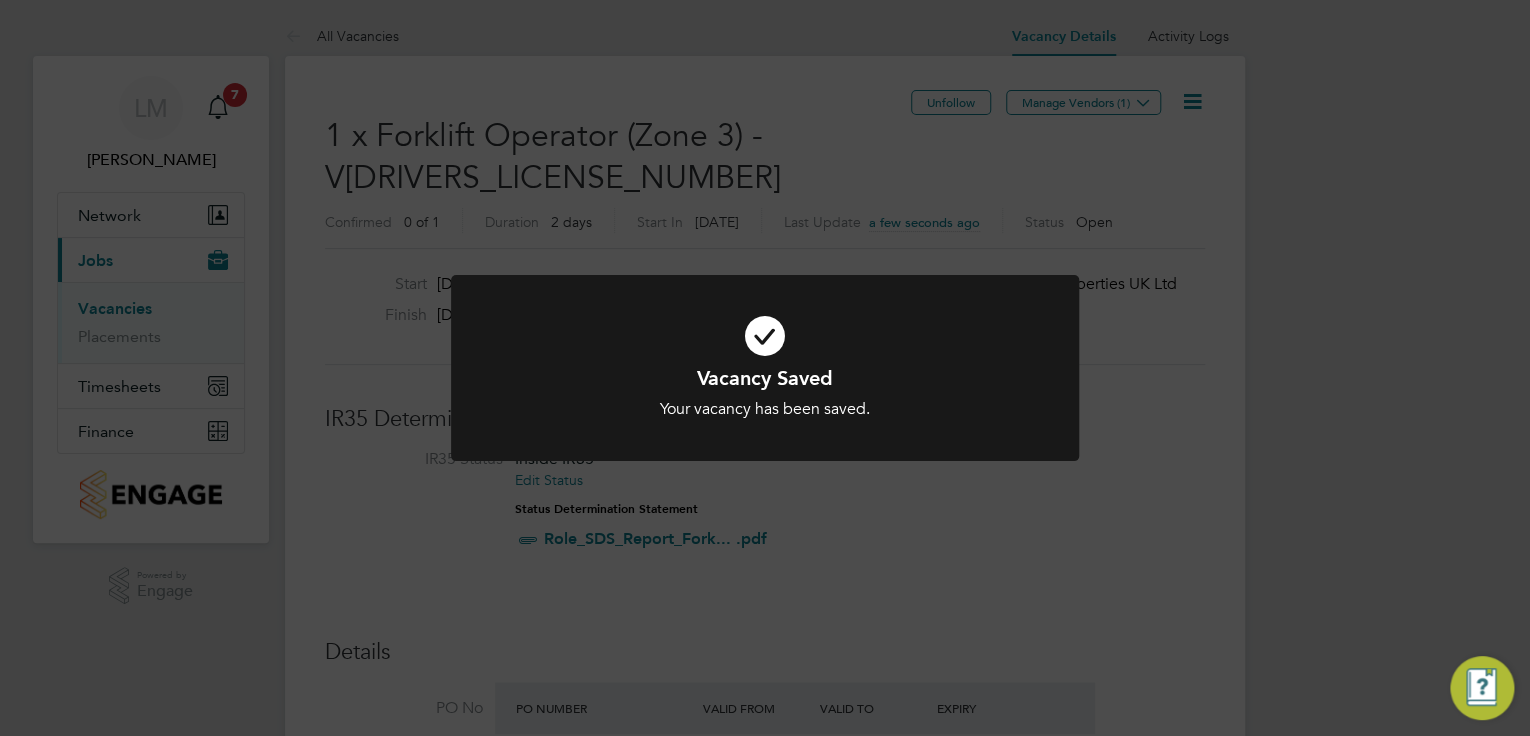 drag, startPoint x: 846, startPoint y: 408, endPoint x: 895, endPoint y: 262, distance: 154.00325 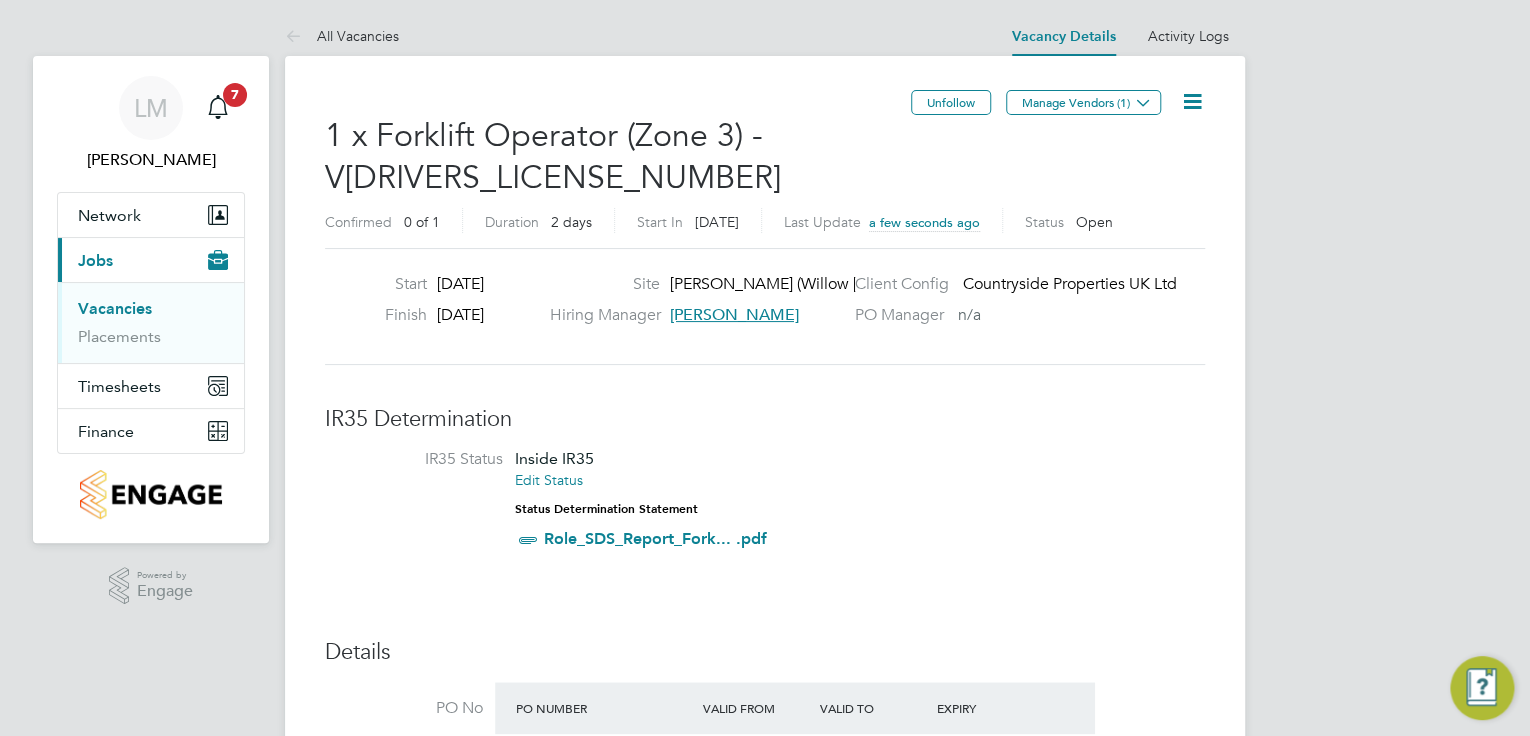 click on "1 x Forklift Operator (Zone 3) - V[DRIVERS_LICENSE_NUMBER] Confirmed   0 of 1 Duration   2 days Start In     [DATE] Last Update a few seconds ago Status   Open" 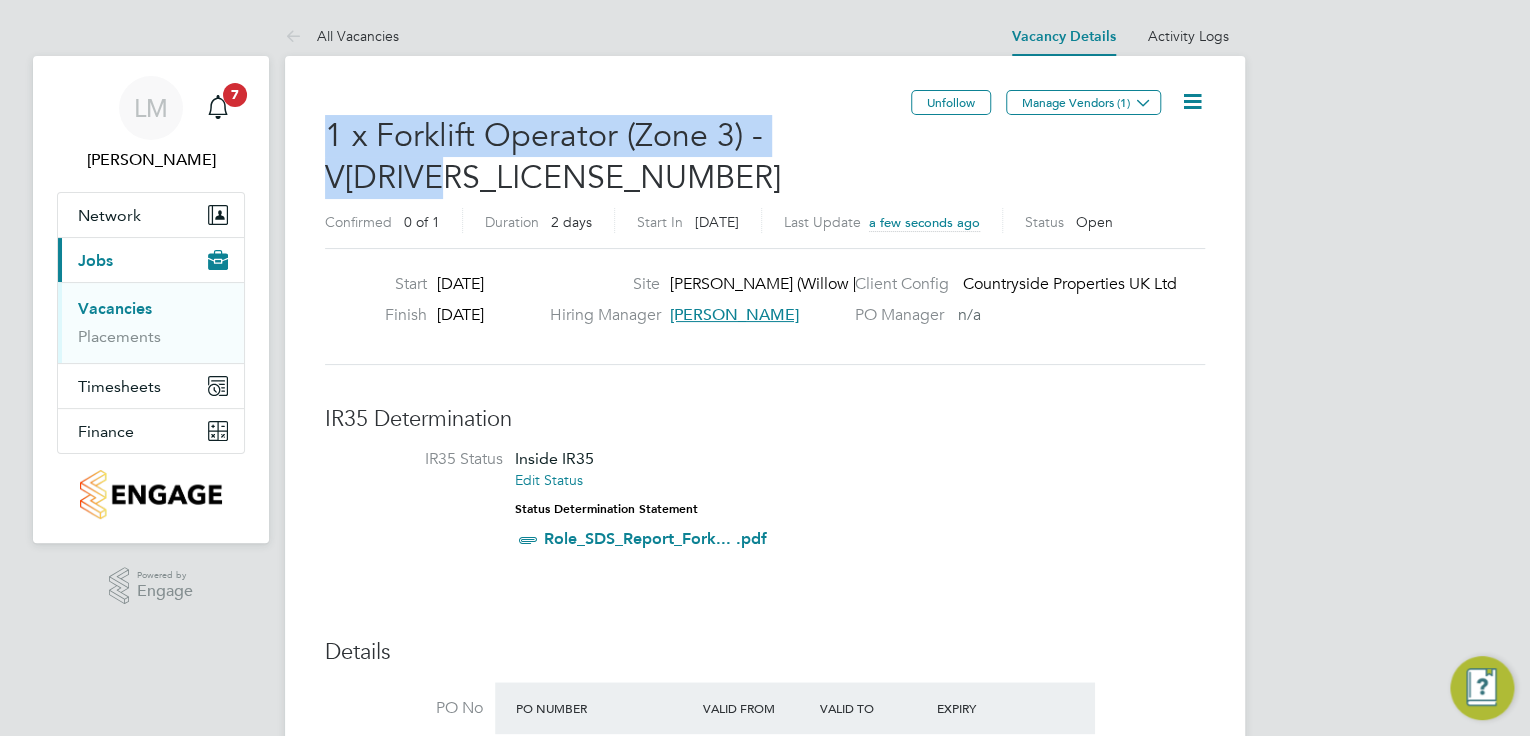 drag, startPoint x: 895, startPoint y: 136, endPoint x: 316, endPoint y: 135, distance: 579.00085 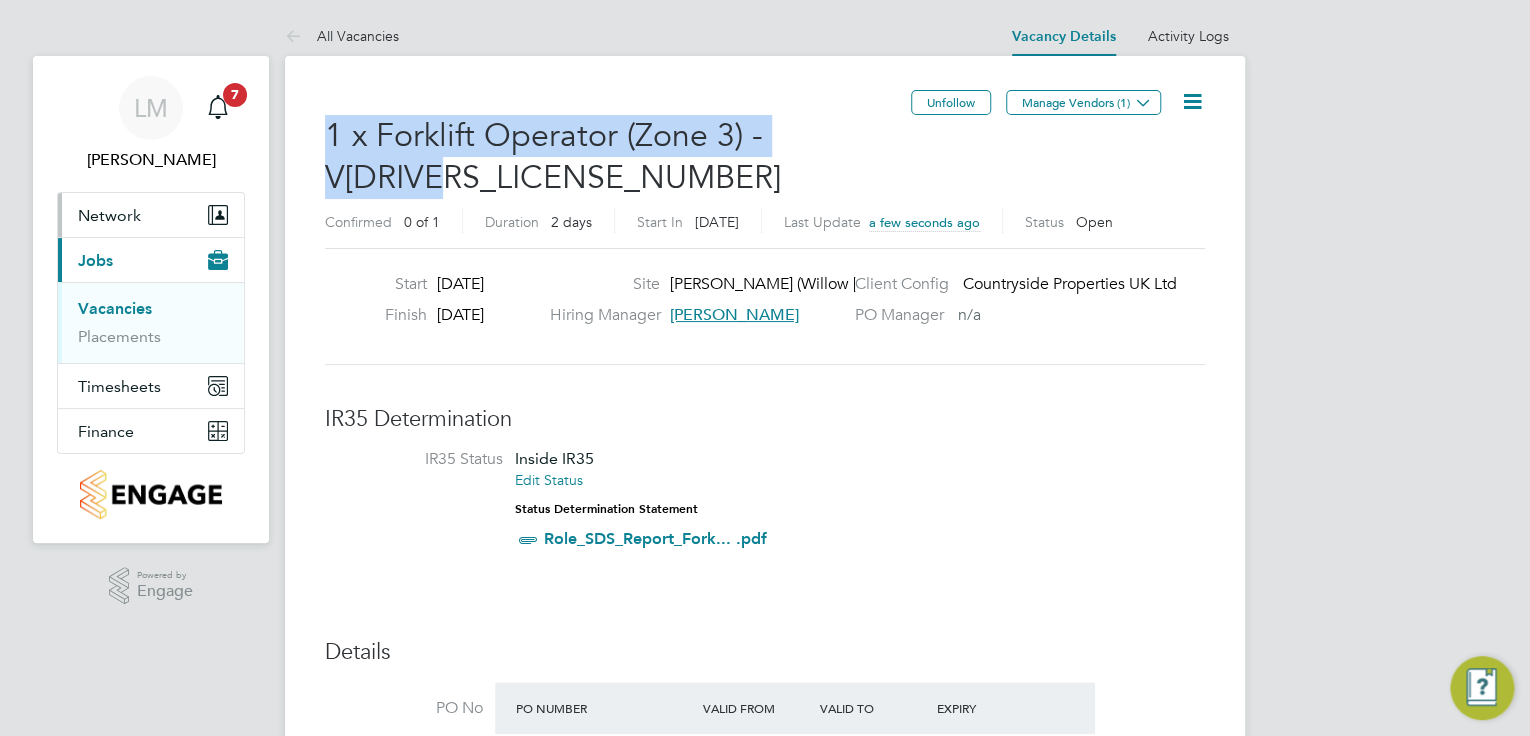 copy on "1 x Forklift Operator (Zone 3) - V[DRIVERS_LICENSE_NUMBER]" 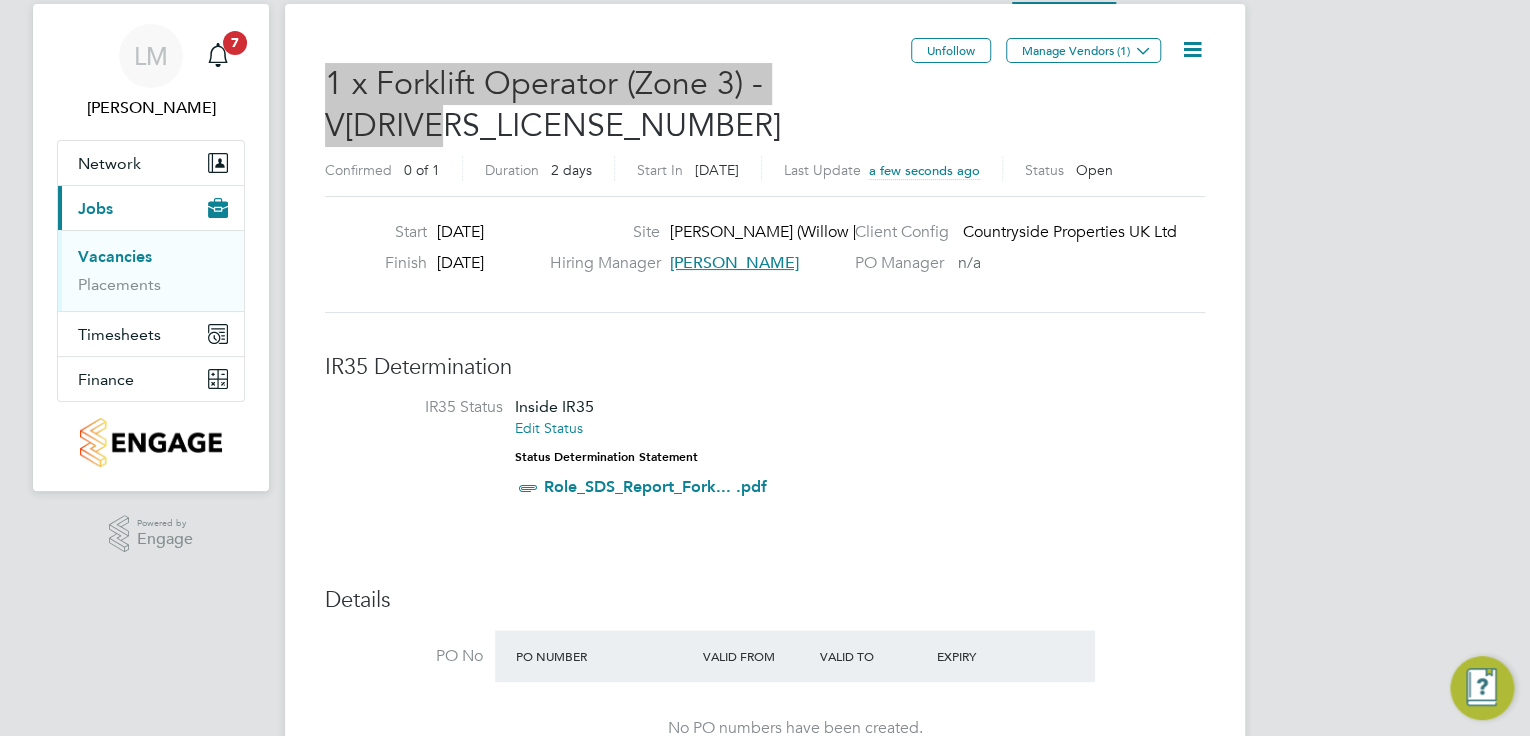 scroll, scrollTop: 80, scrollLeft: 0, axis: vertical 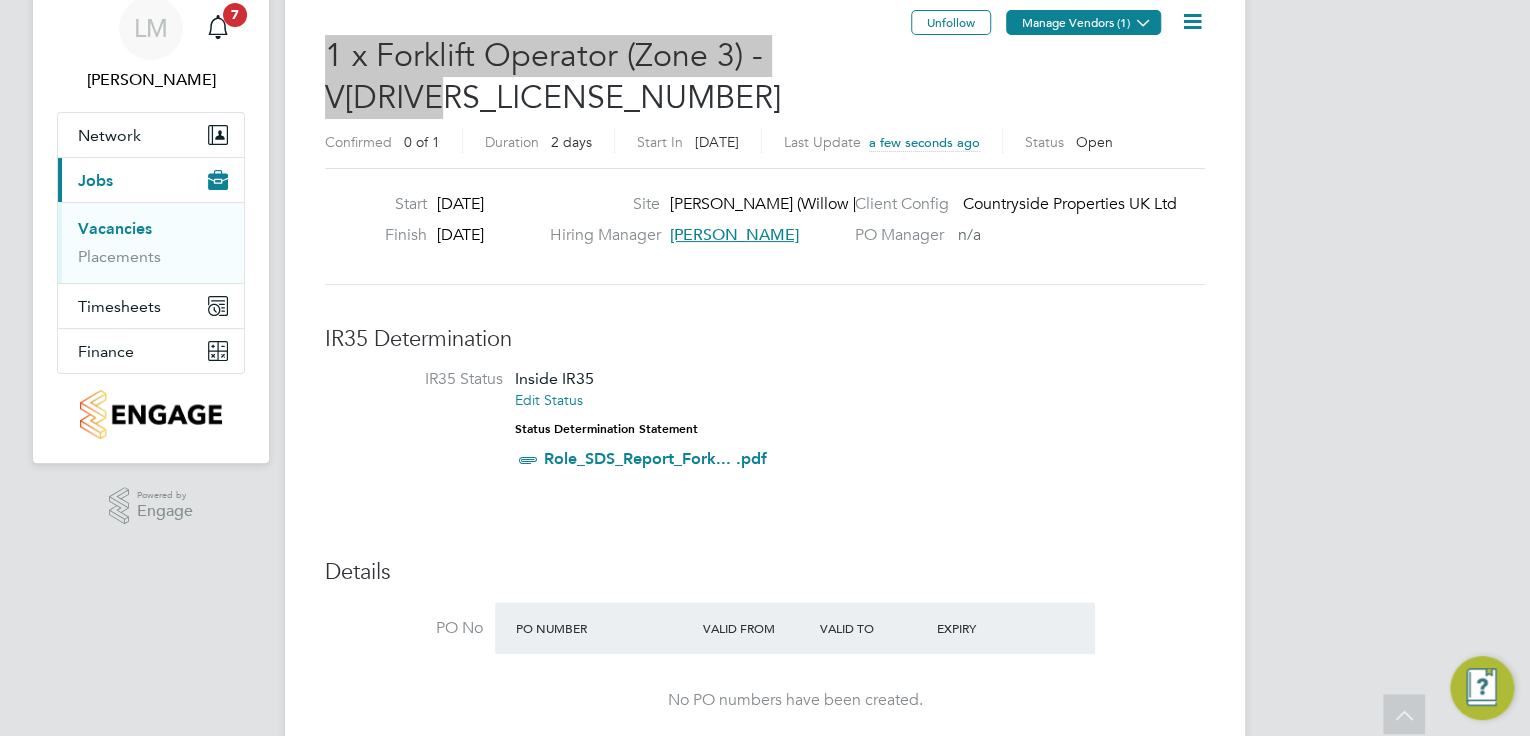click on "Manage Vendors (1)" 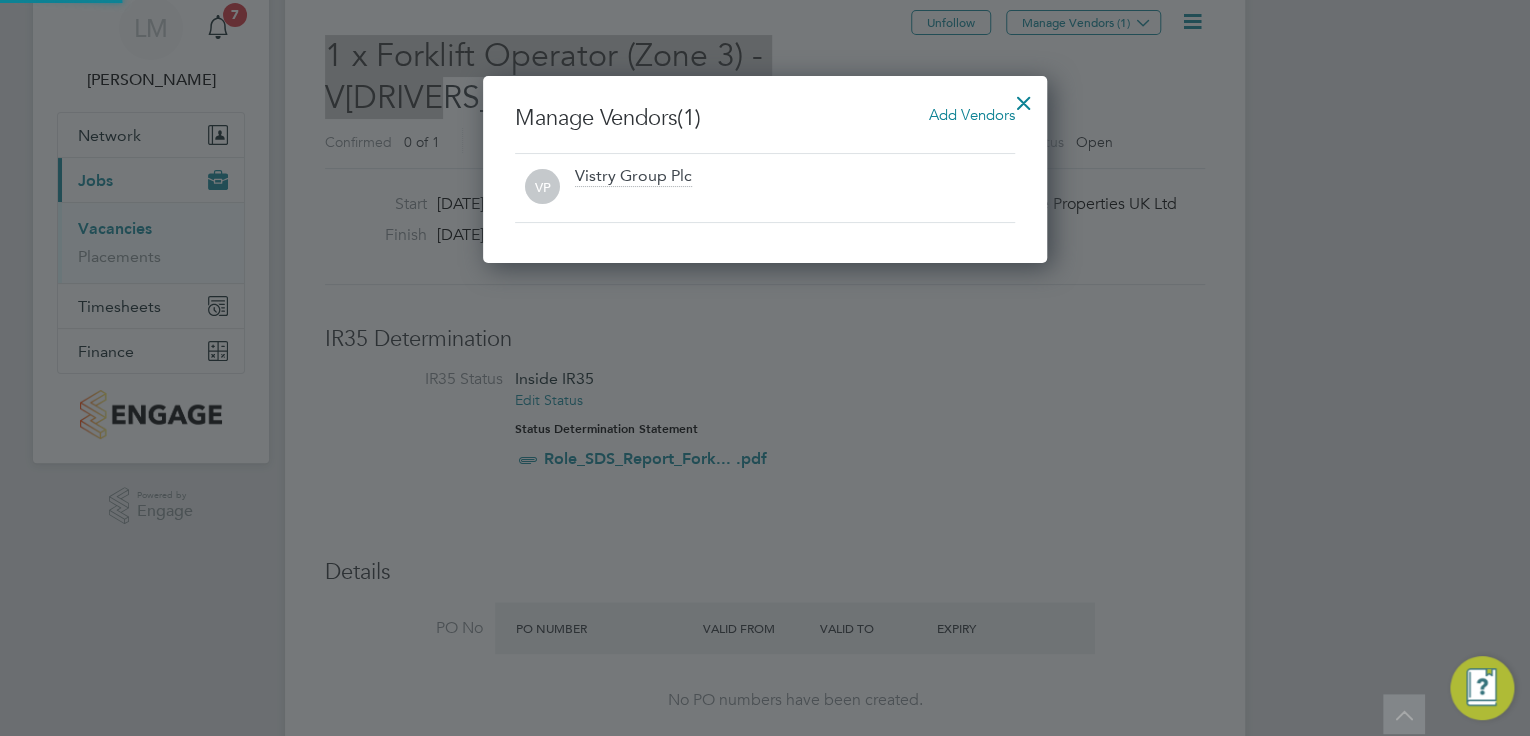 scroll, scrollTop: 9, scrollLeft: 10, axis: both 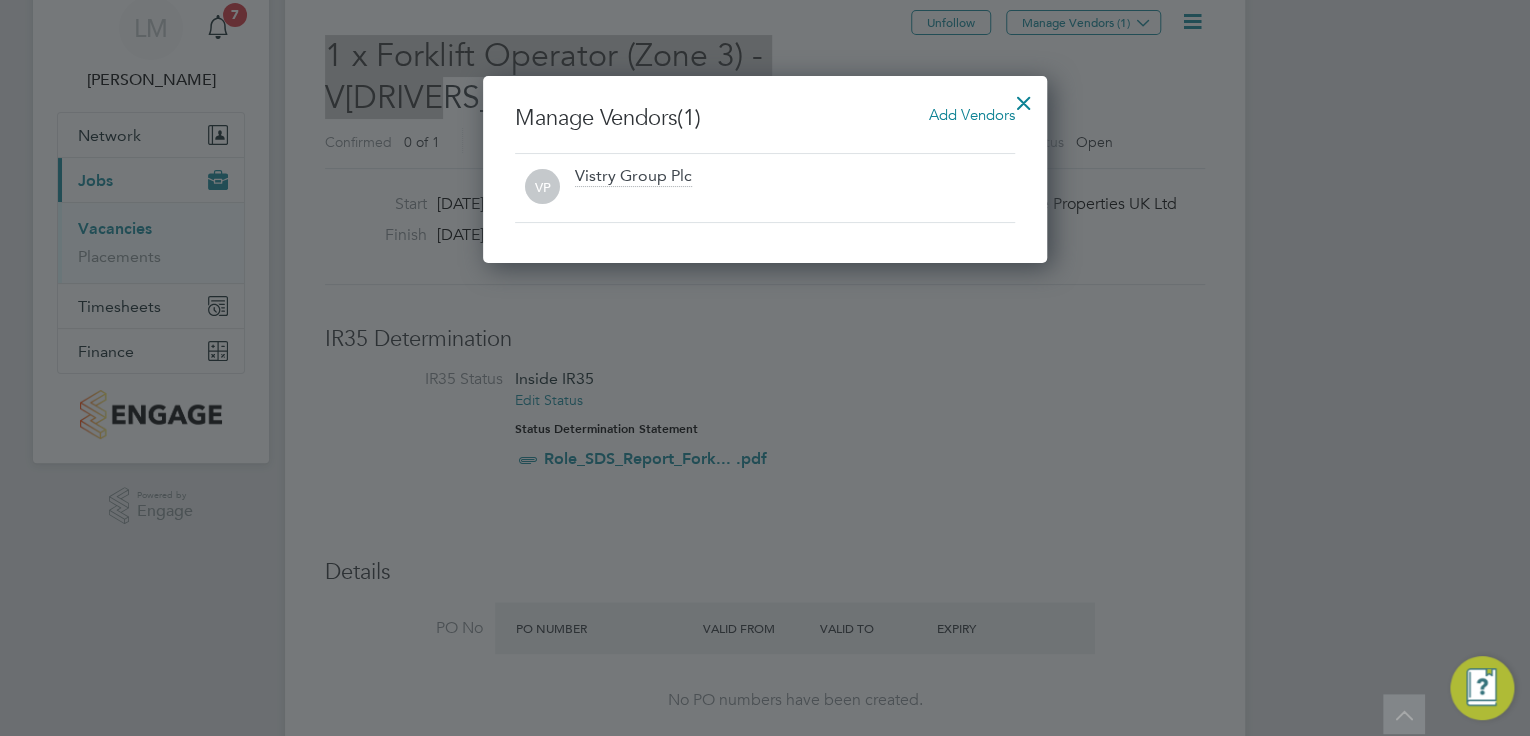 click on "Add Vendors" at bounding box center [972, 114] 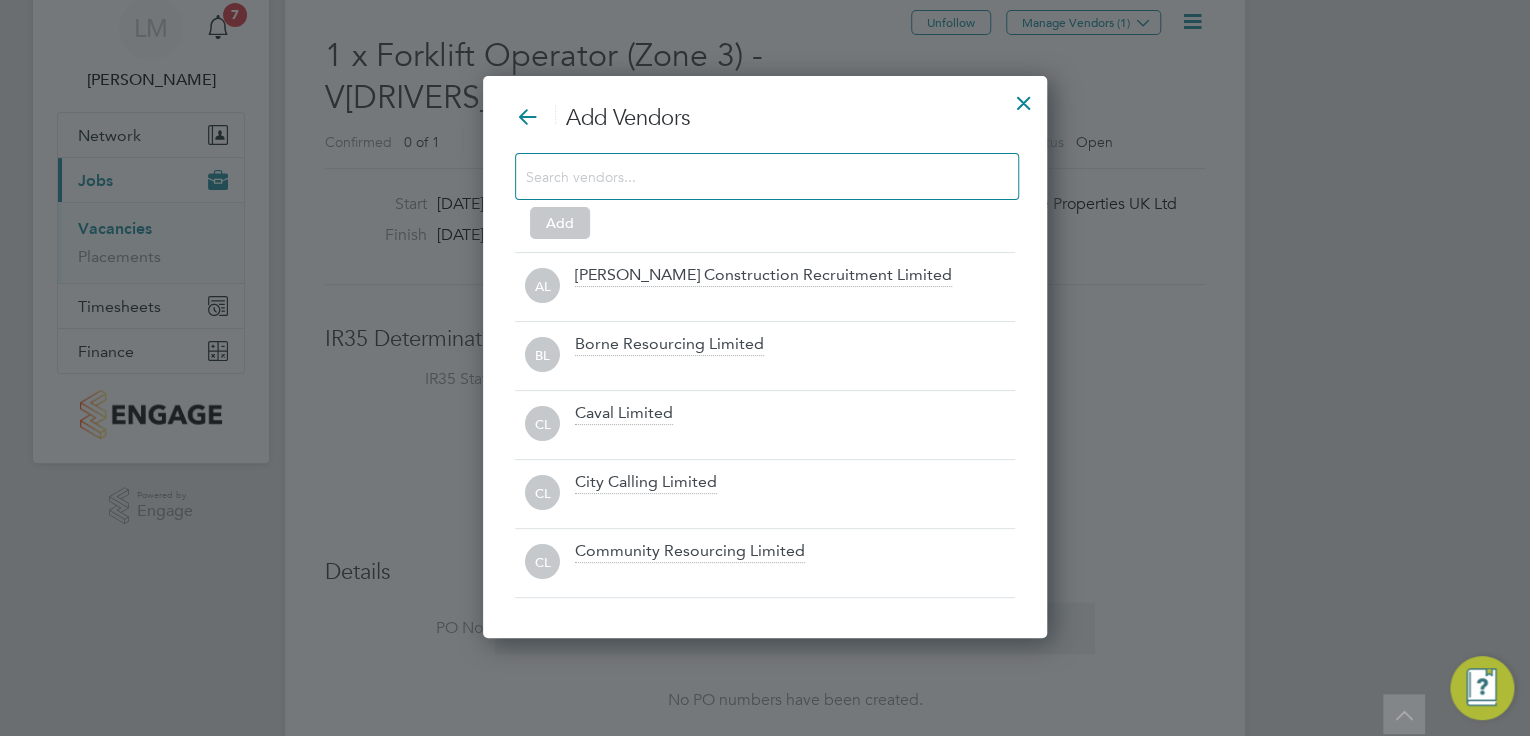 click at bounding box center [751, 176] 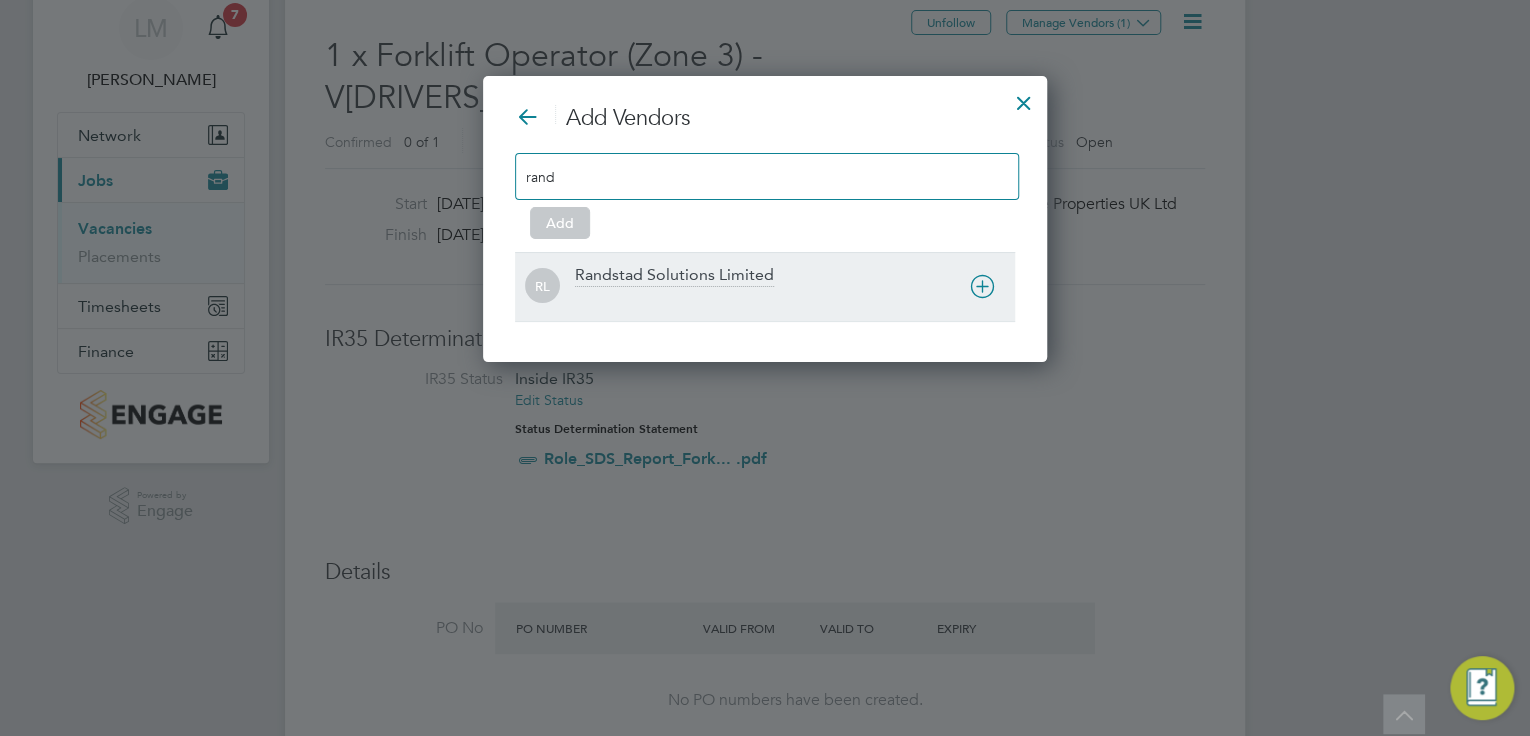 type on "rand" 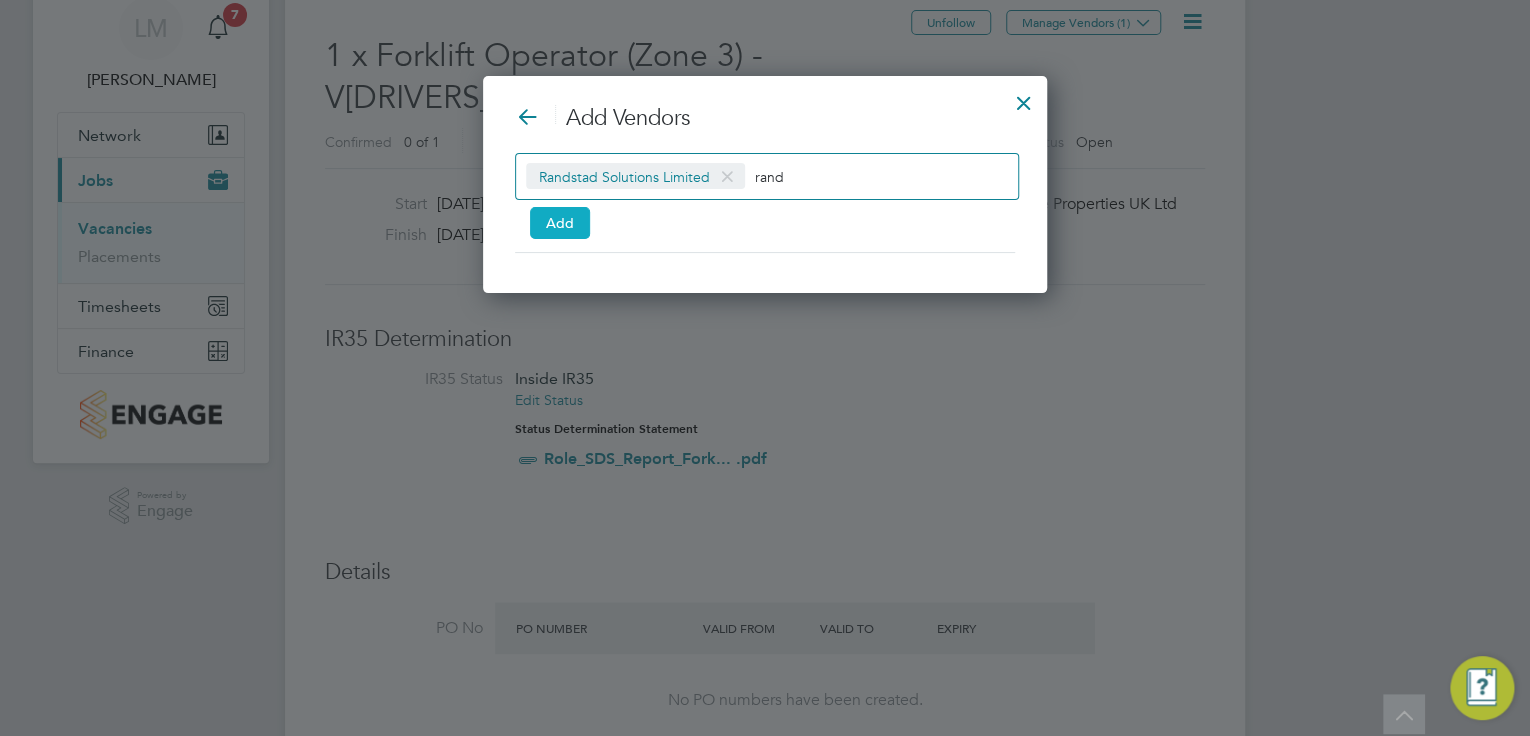 click on "Add" at bounding box center [560, 223] 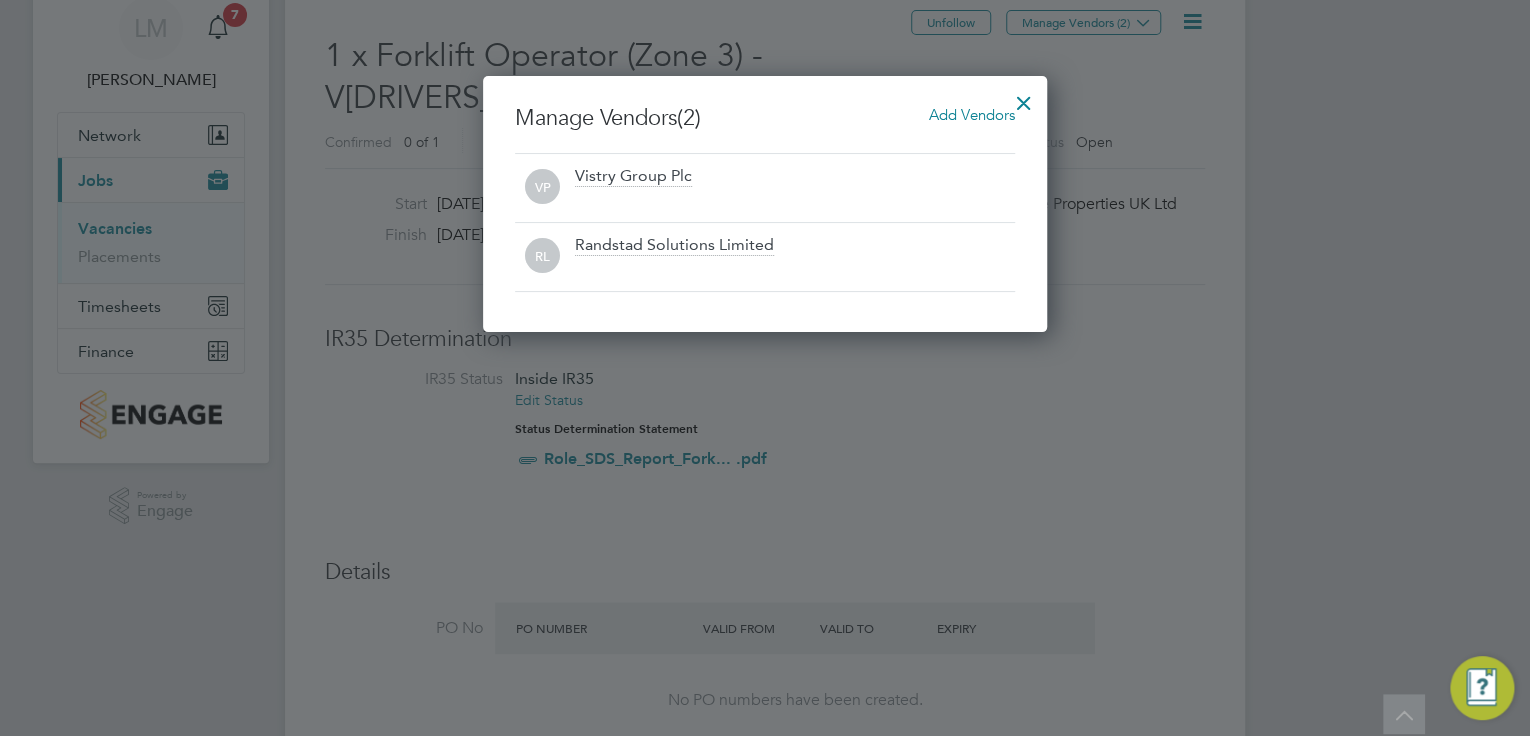 click at bounding box center (1024, 98) 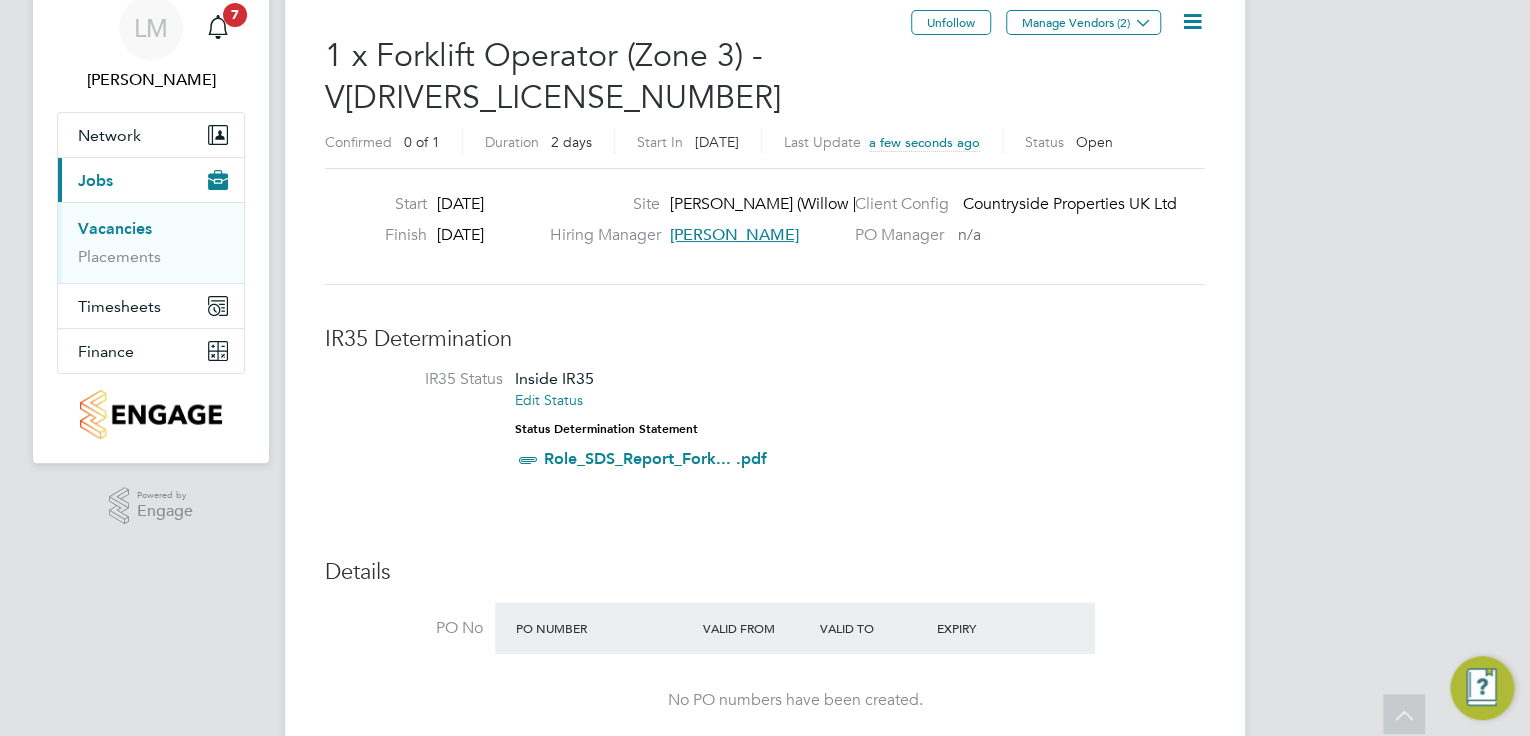 click on "IR35 Determination" 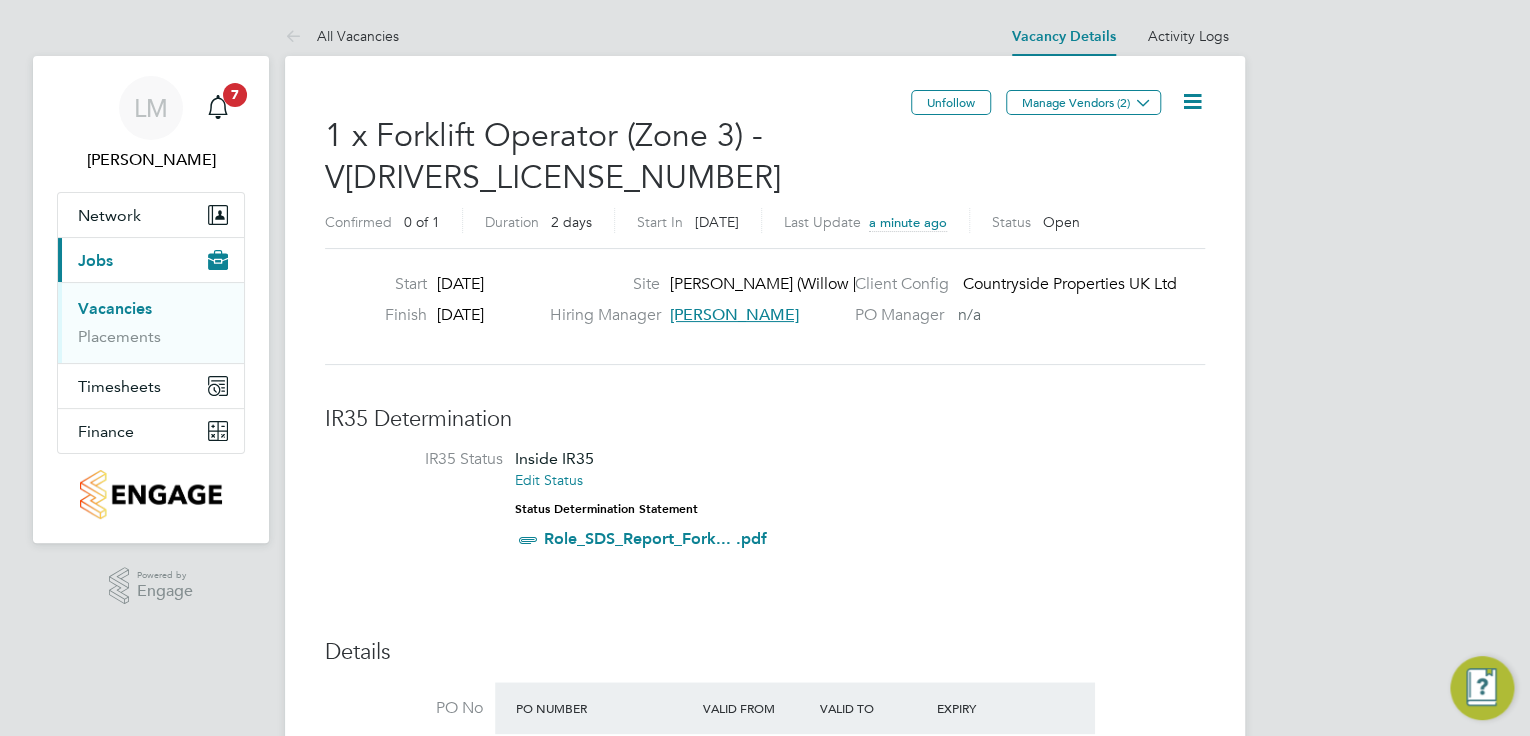 click on "Vacancies" at bounding box center (115, 308) 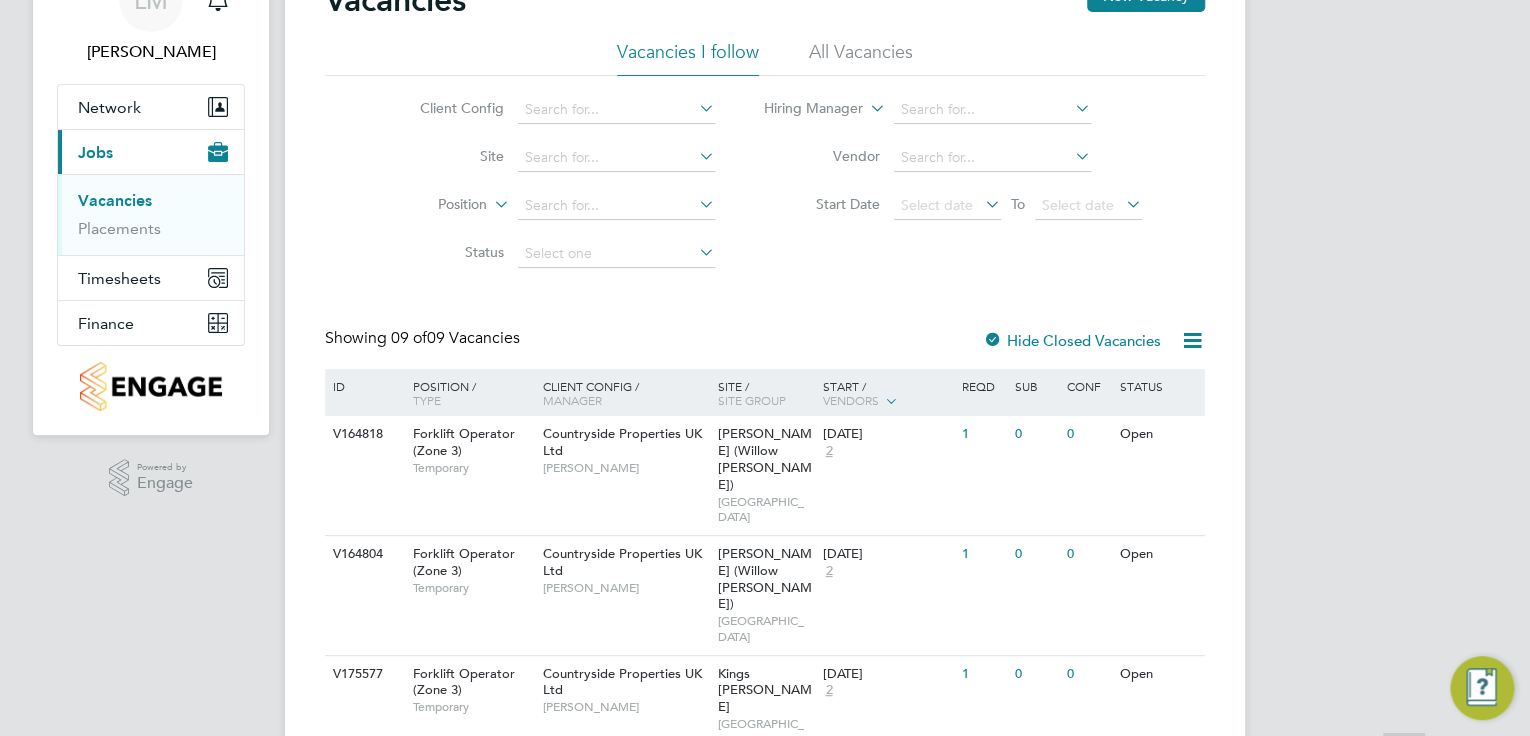 scroll, scrollTop: 160, scrollLeft: 0, axis: vertical 